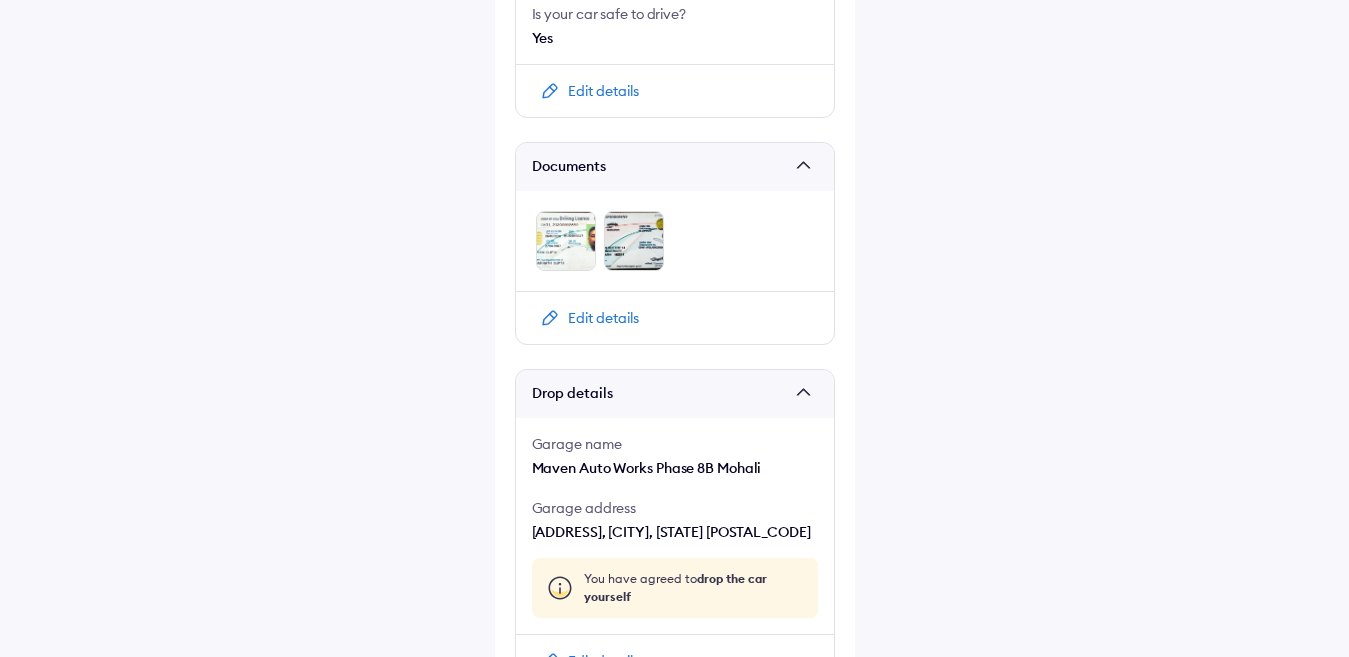 scroll, scrollTop: 1189, scrollLeft: 0, axis: vertical 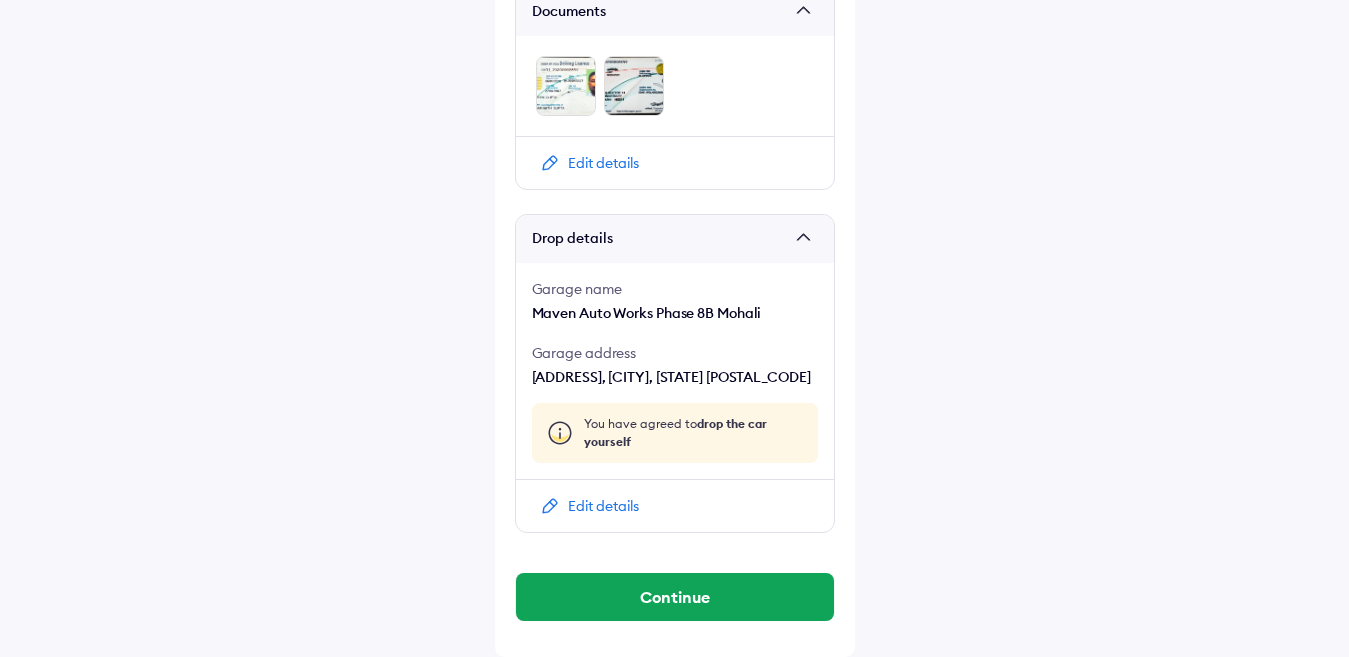 click on "You have agreed to  drop the car yourself" at bounding box center [695, 433] 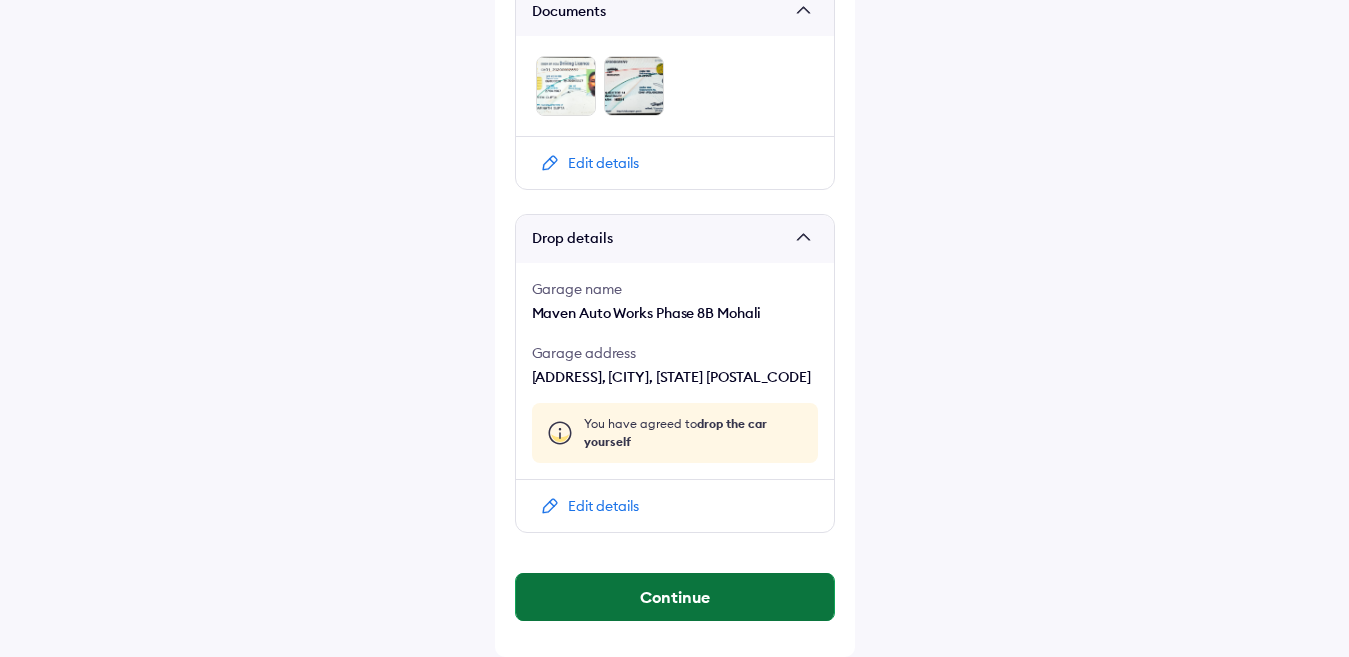 click on "Continue" at bounding box center (675, 597) 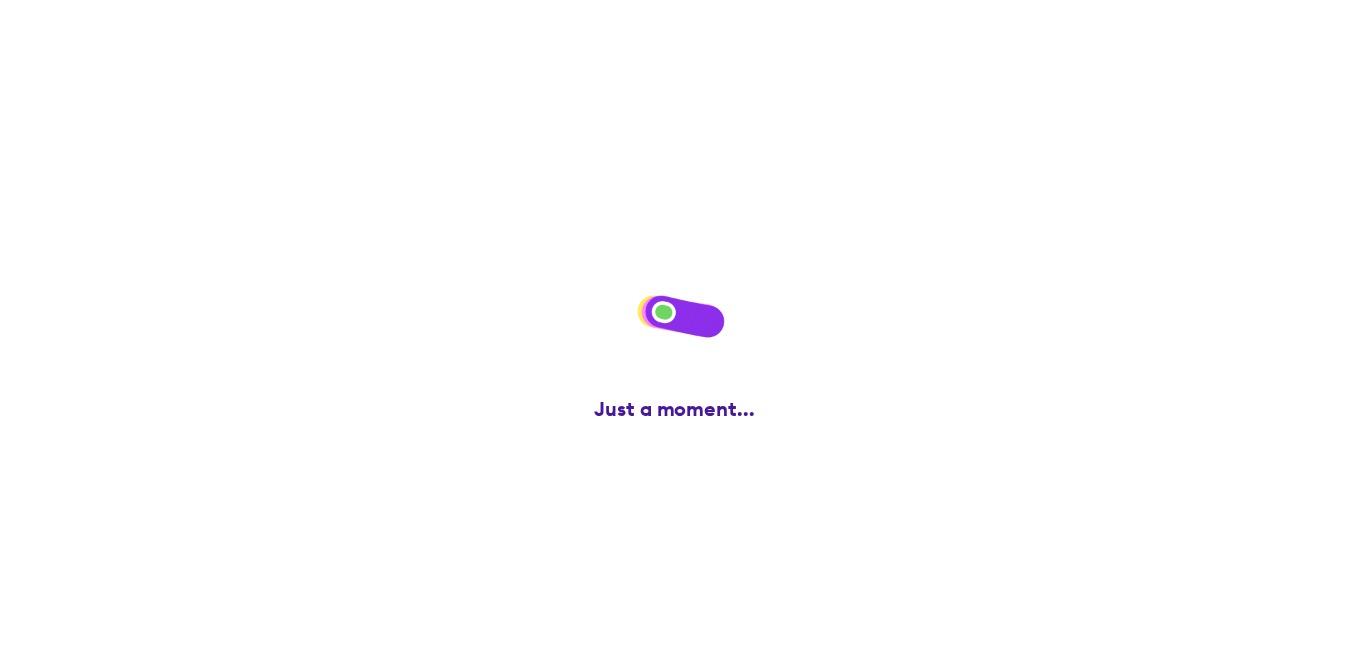 scroll, scrollTop: 0, scrollLeft: 0, axis: both 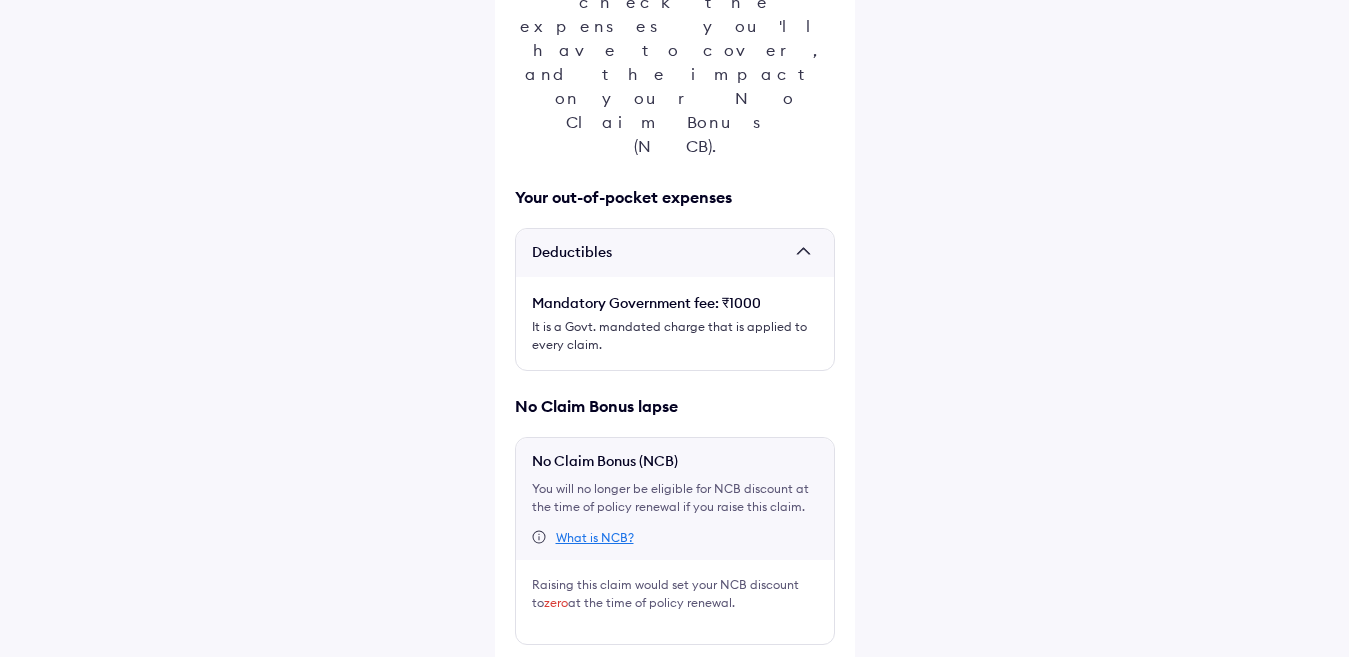 click at bounding box center (523, 677) 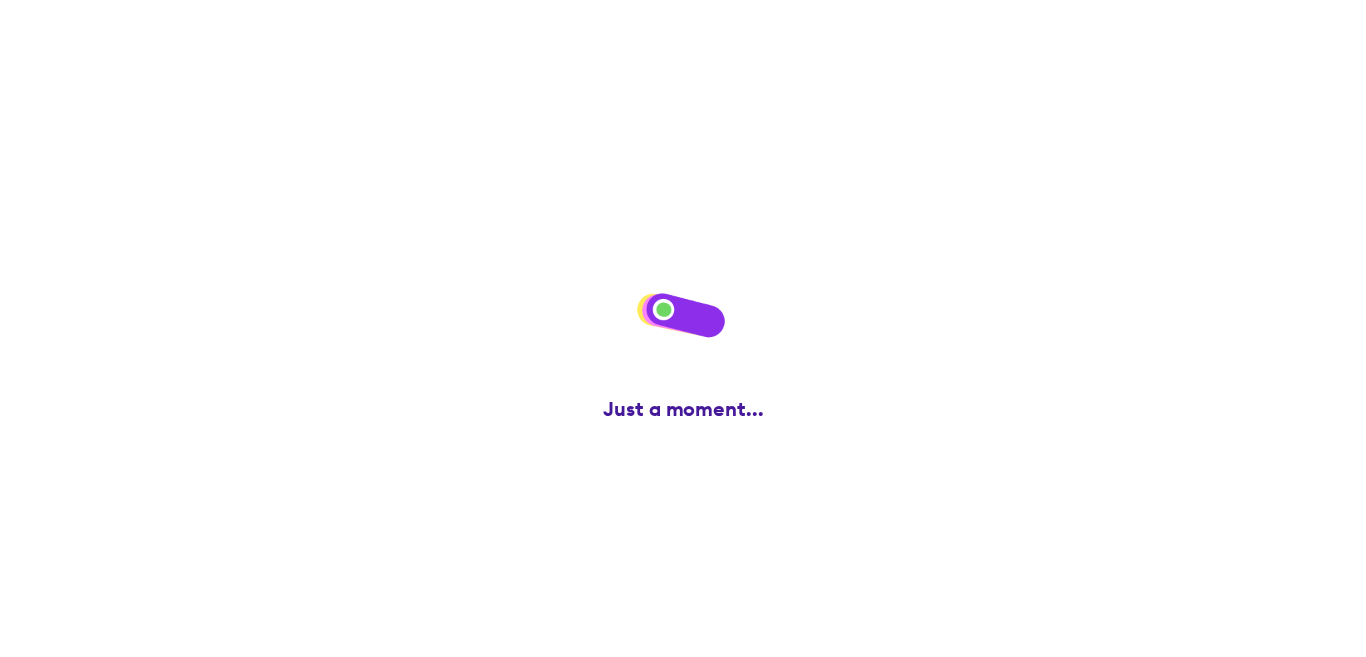 scroll, scrollTop: 0, scrollLeft: 0, axis: both 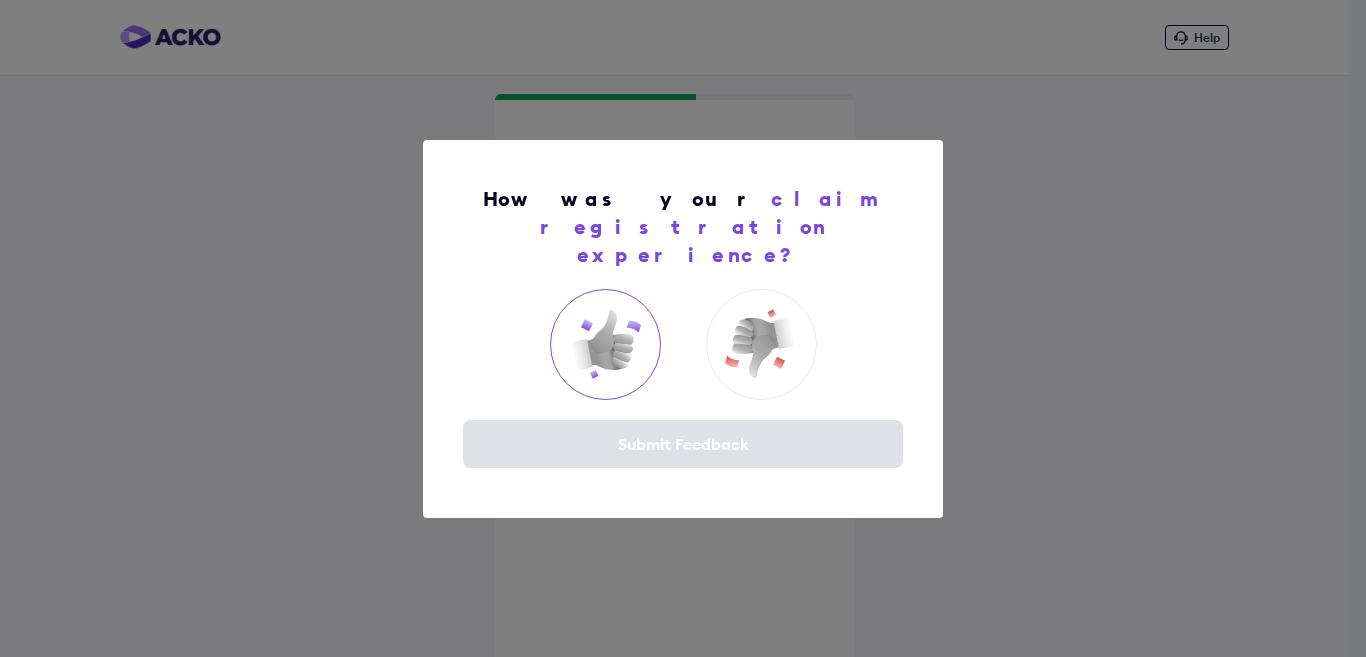 click at bounding box center (605, 344) 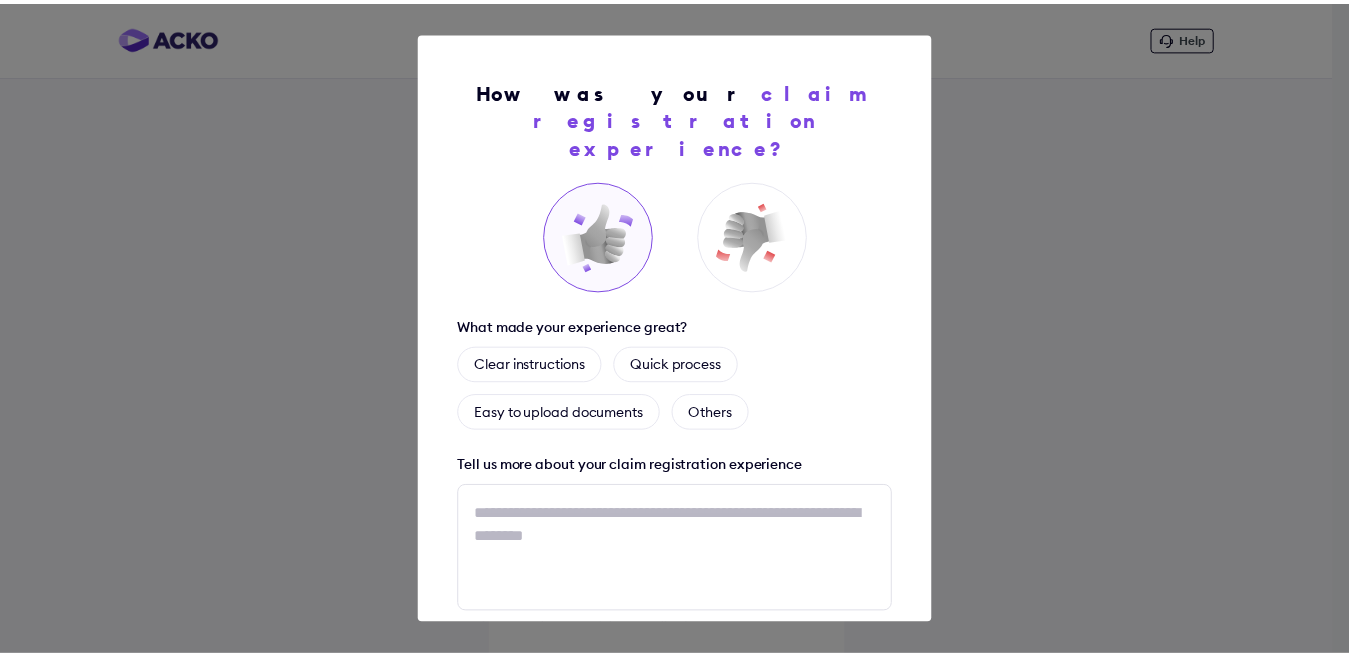 scroll, scrollTop: 102, scrollLeft: 0, axis: vertical 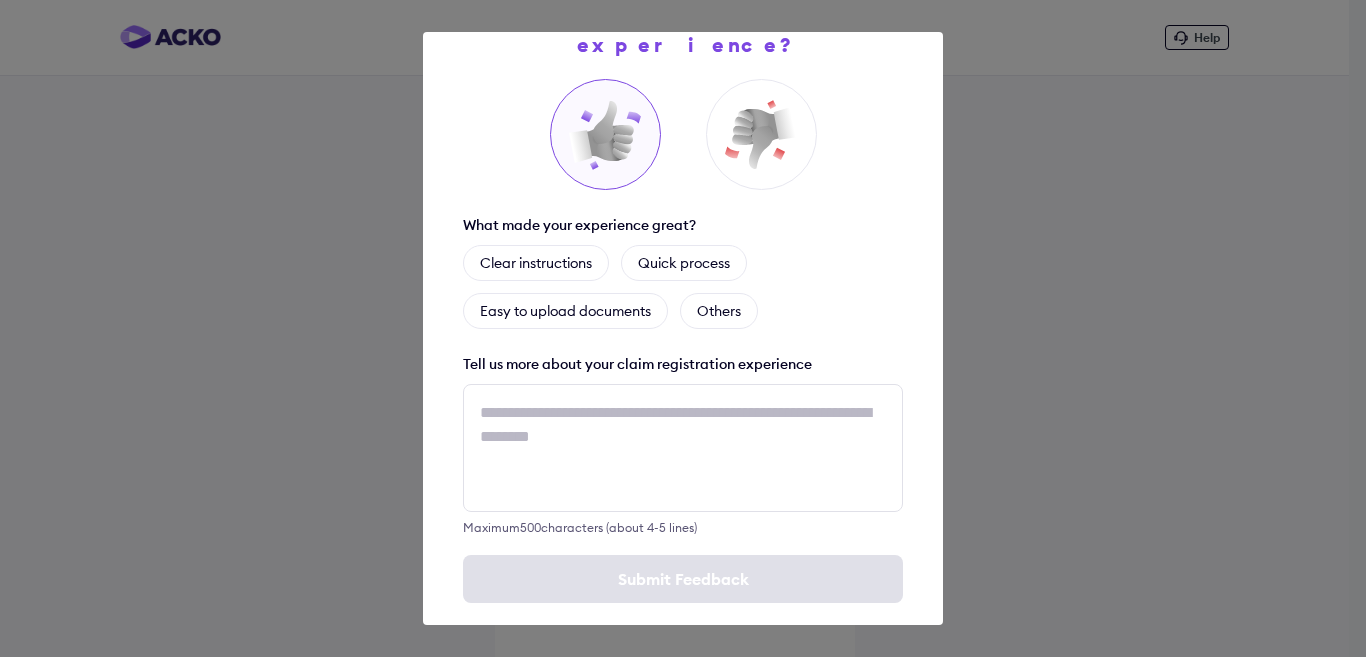 click on "How was your  claim registration experience? What made your experience great? Clear instructions Quick process Easy to upload documents Others Tell us more about your claim registration experience Maximum  500  characters (about 4-5 lines) Submit Feedback" at bounding box center (683, 328) 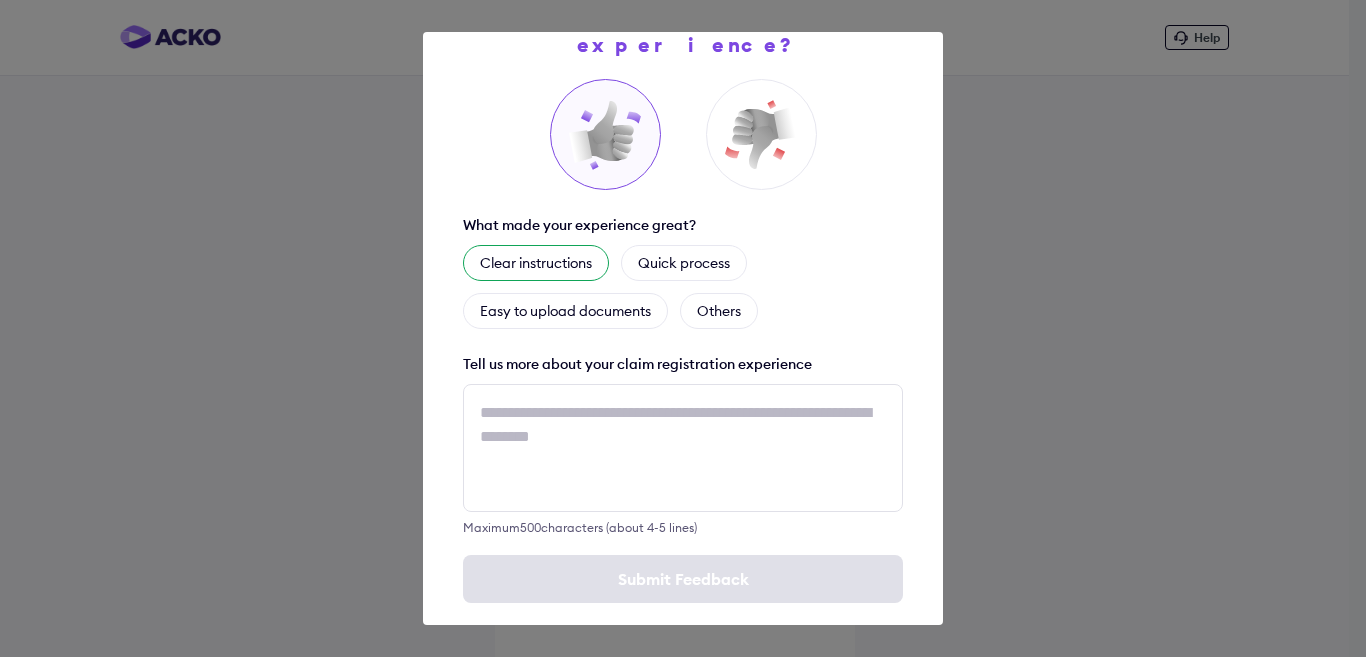 click on "Clear instructions" at bounding box center [536, 263] 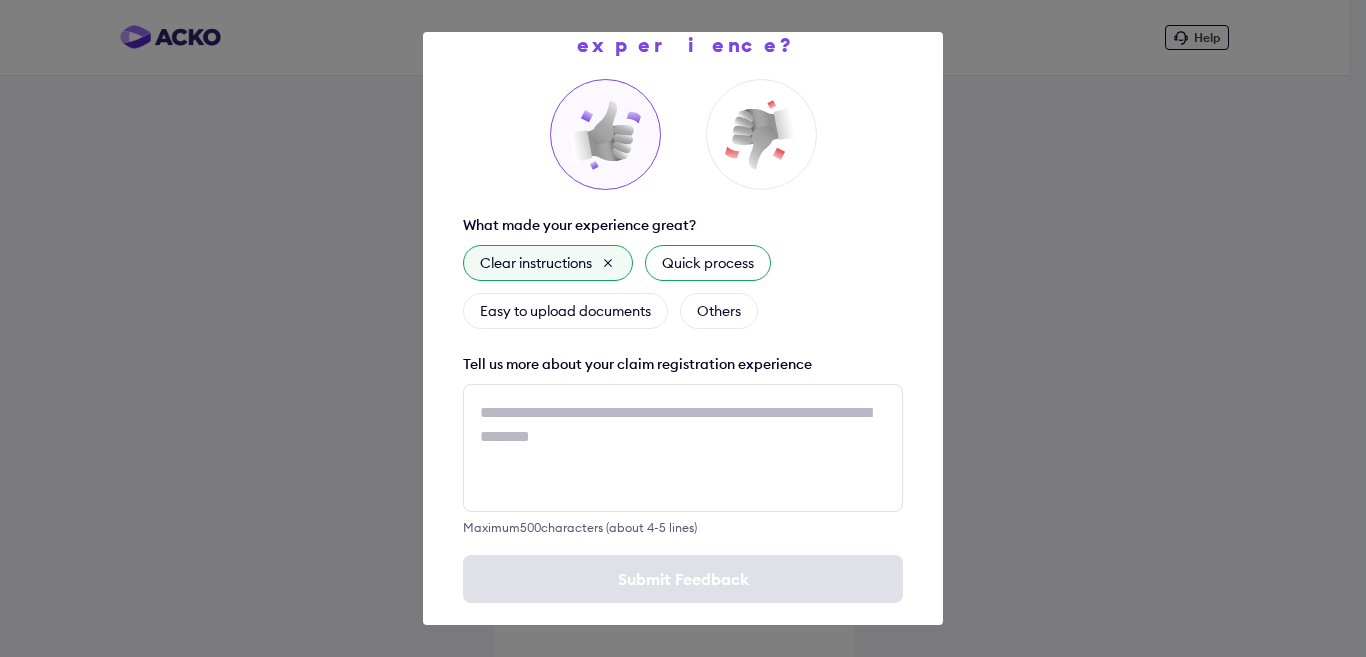 click on "Quick process" at bounding box center (708, 263) 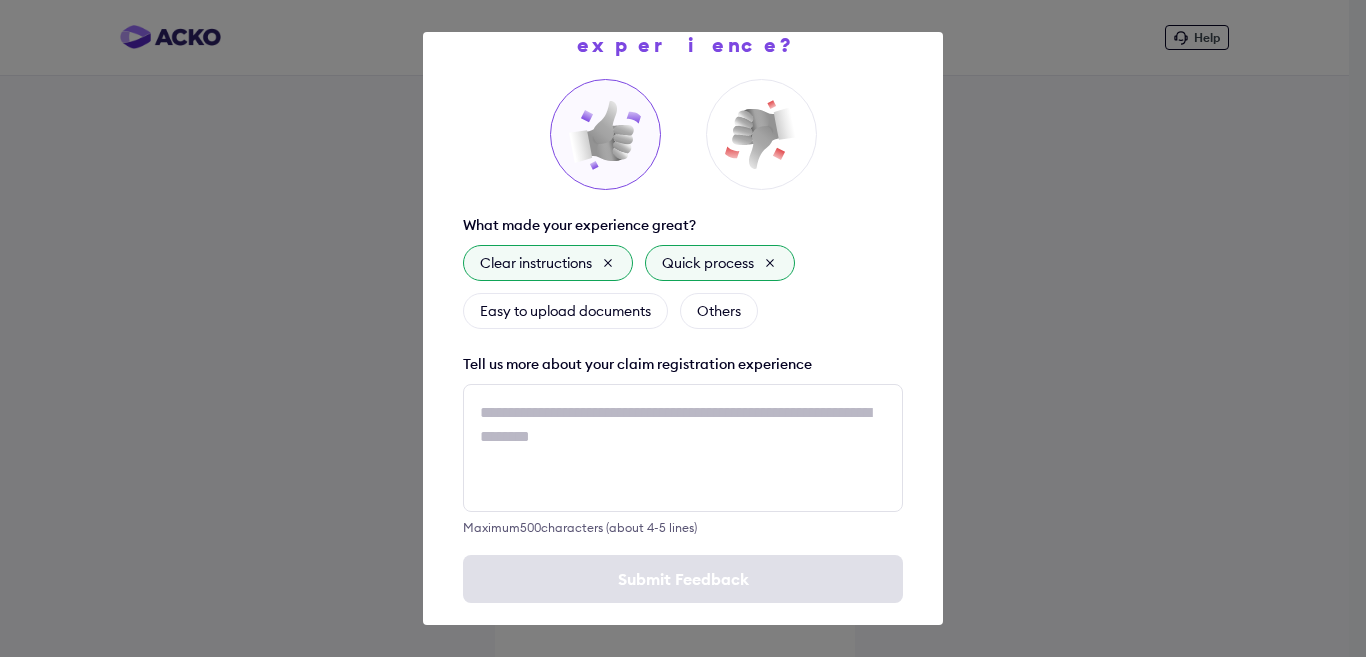 click on "Quick process" at bounding box center [720, 263] 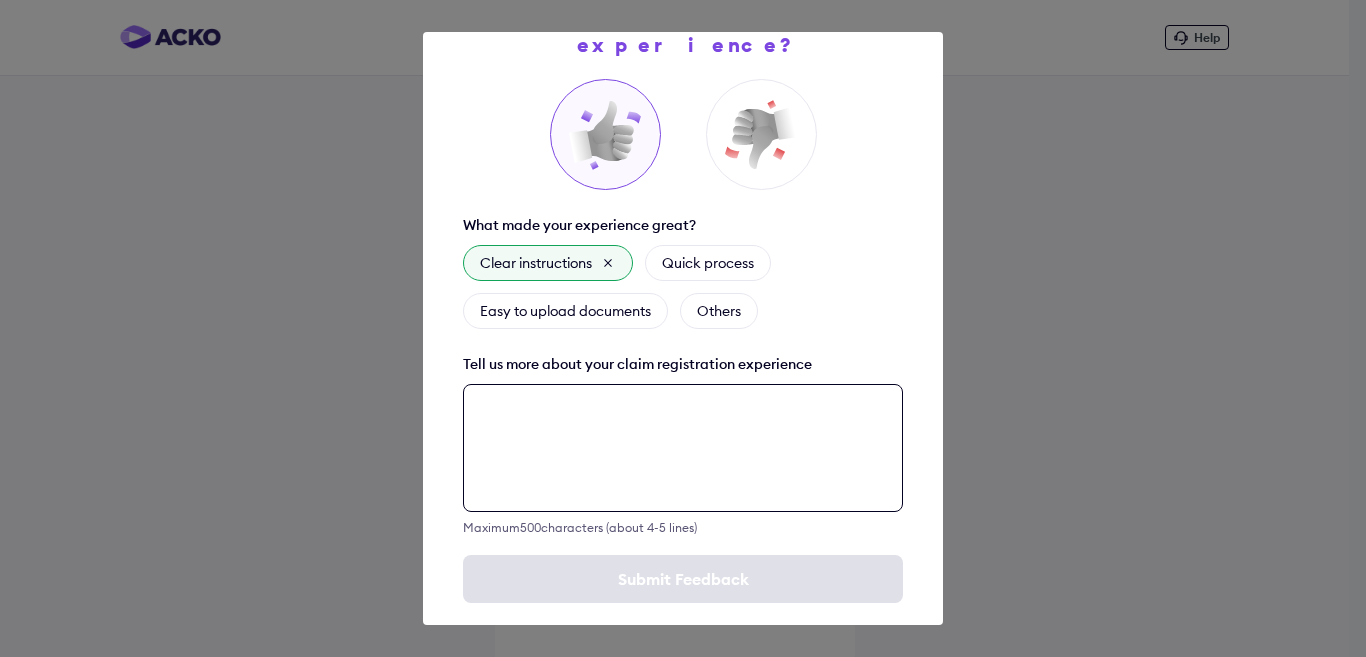 click at bounding box center (683, 448) 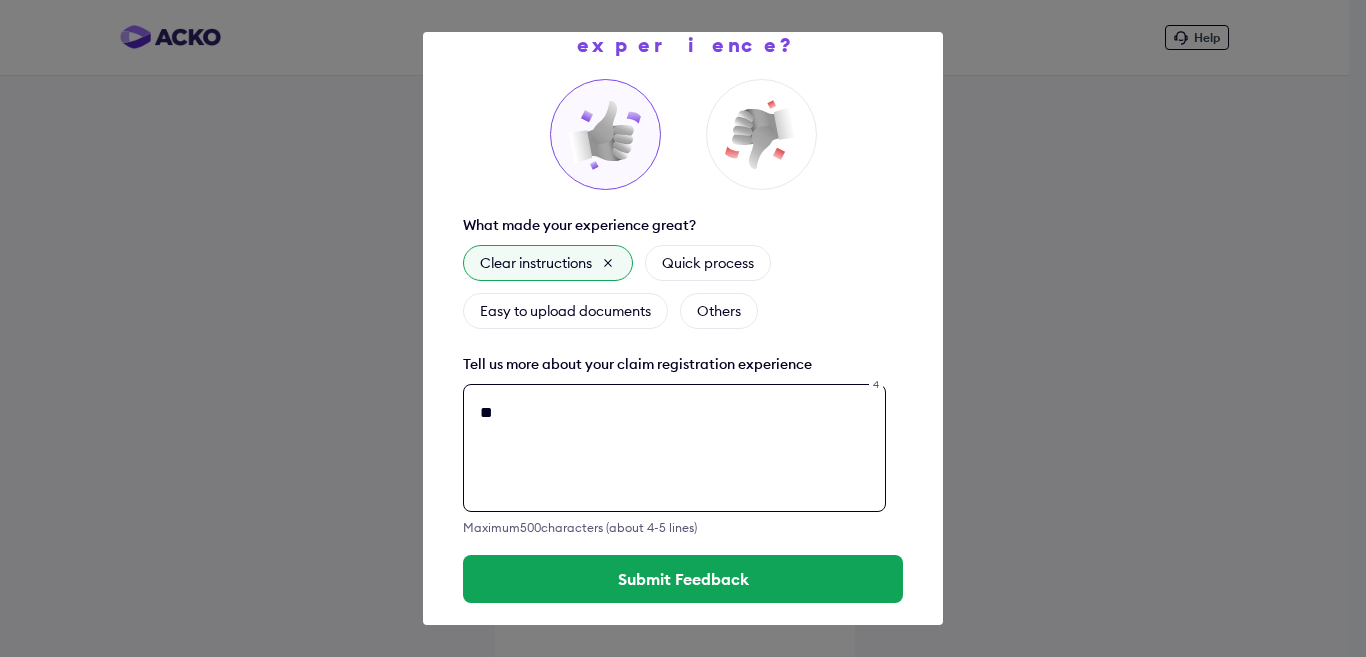 type on "*" 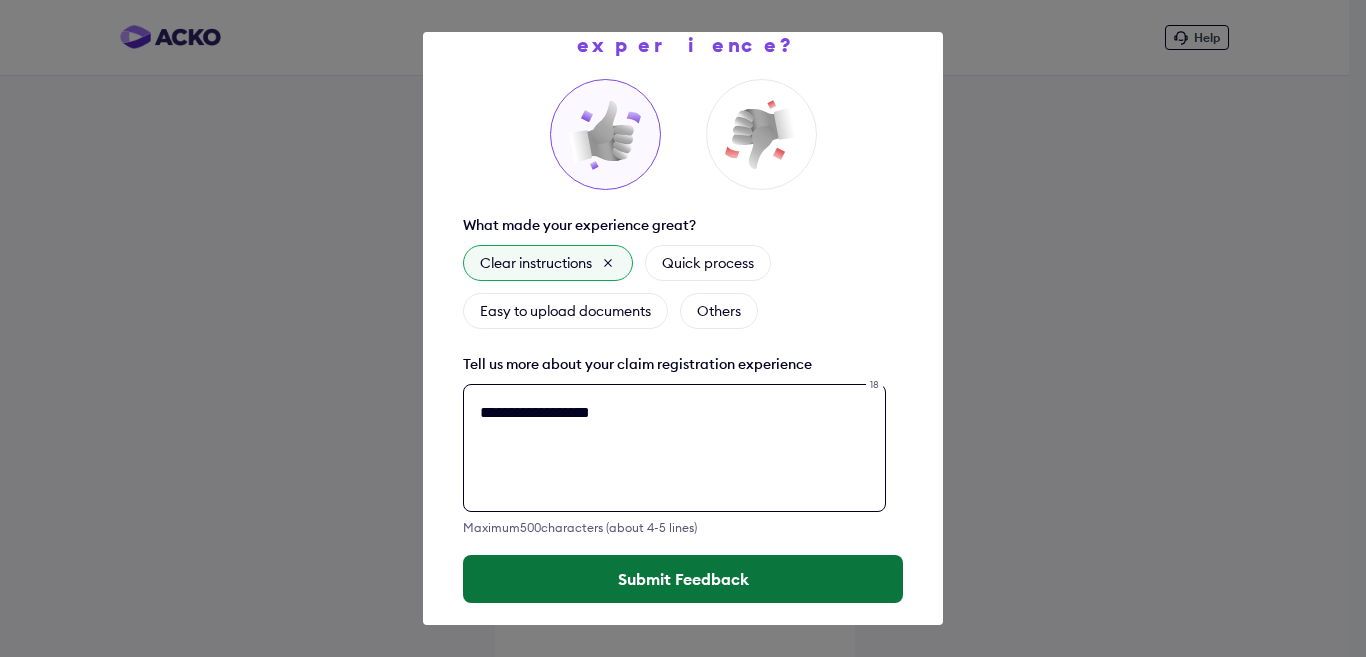 type on "**********" 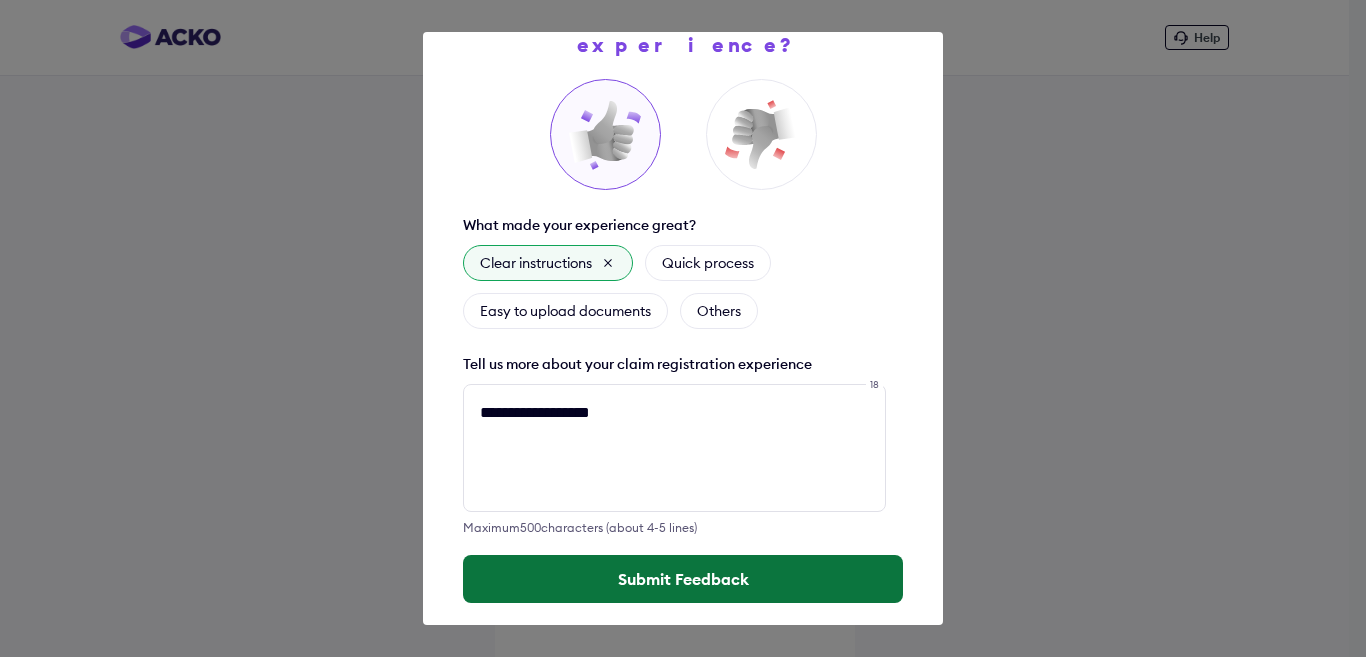click on "Submit Feedback" at bounding box center [683, 579] 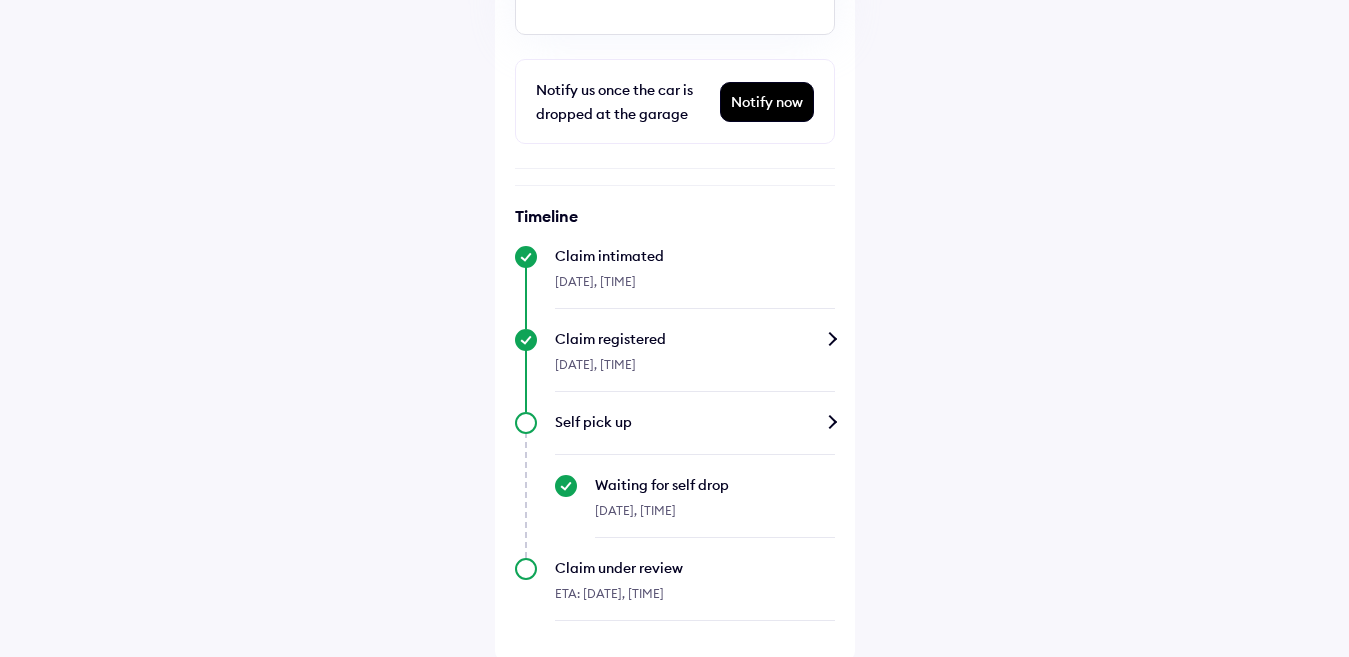scroll, scrollTop: 424, scrollLeft: 0, axis: vertical 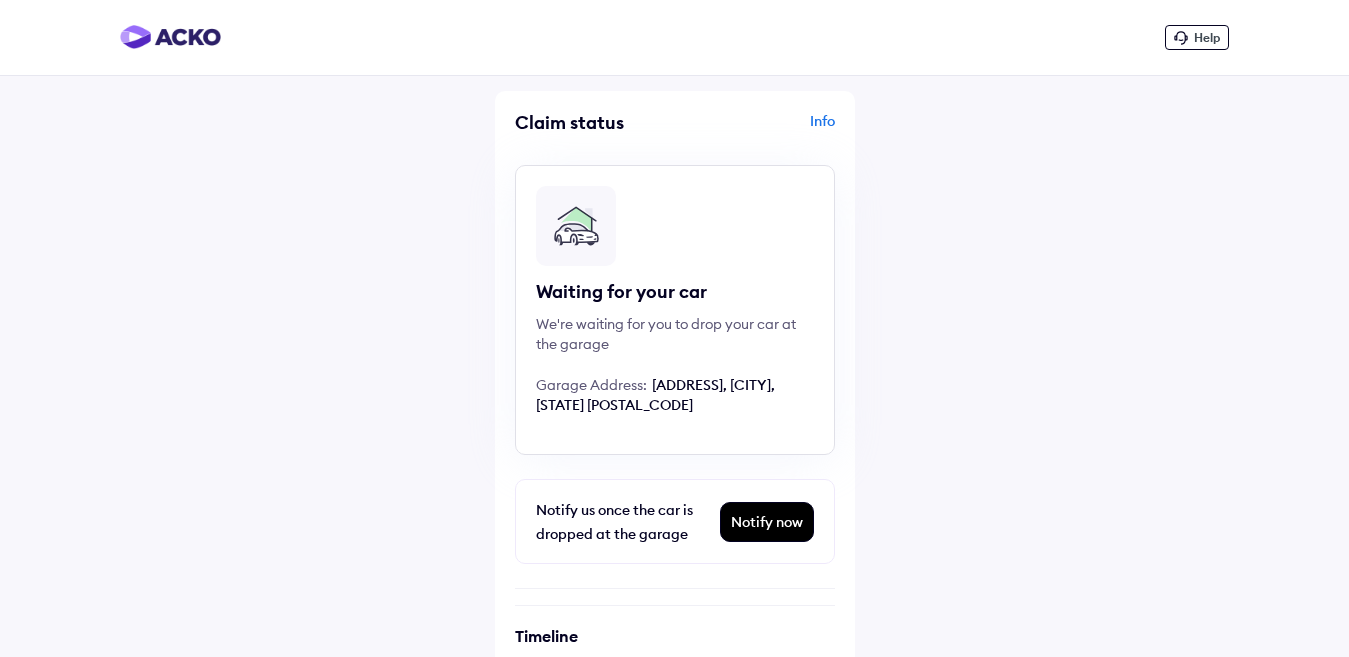 click on "Help" at bounding box center [1197, 37] 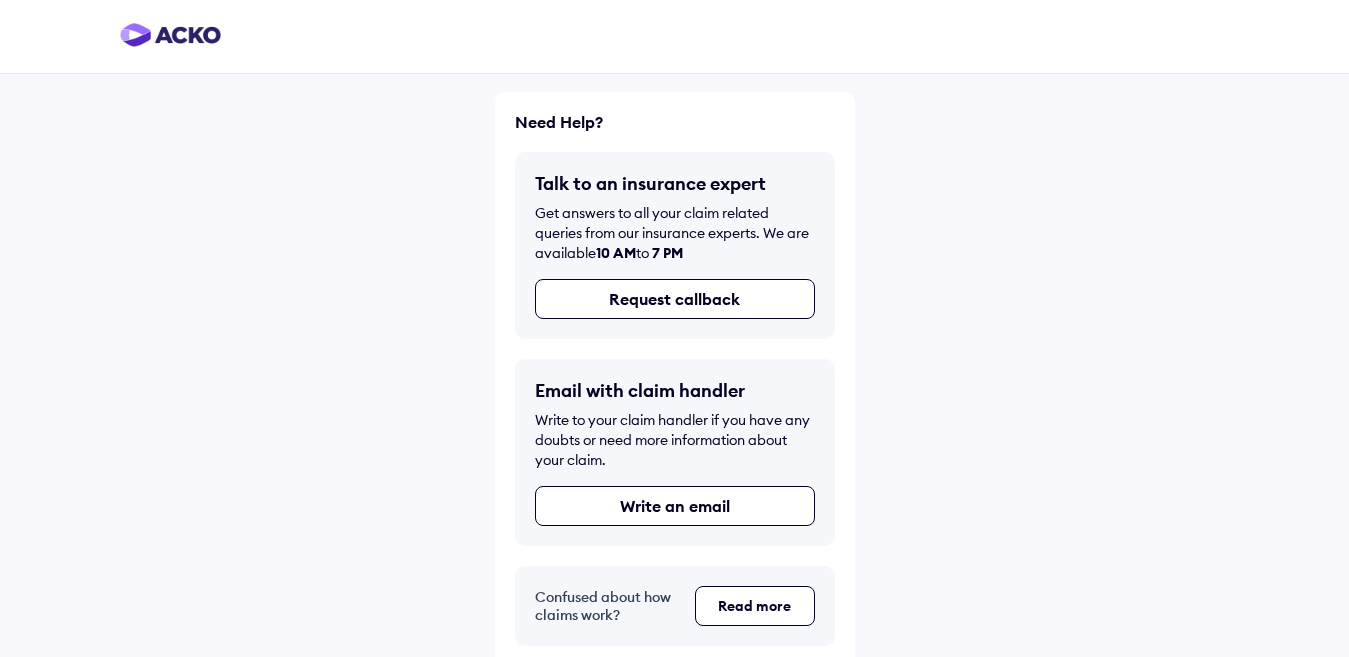 scroll, scrollTop: 0, scrollLeft: 0, axis: both 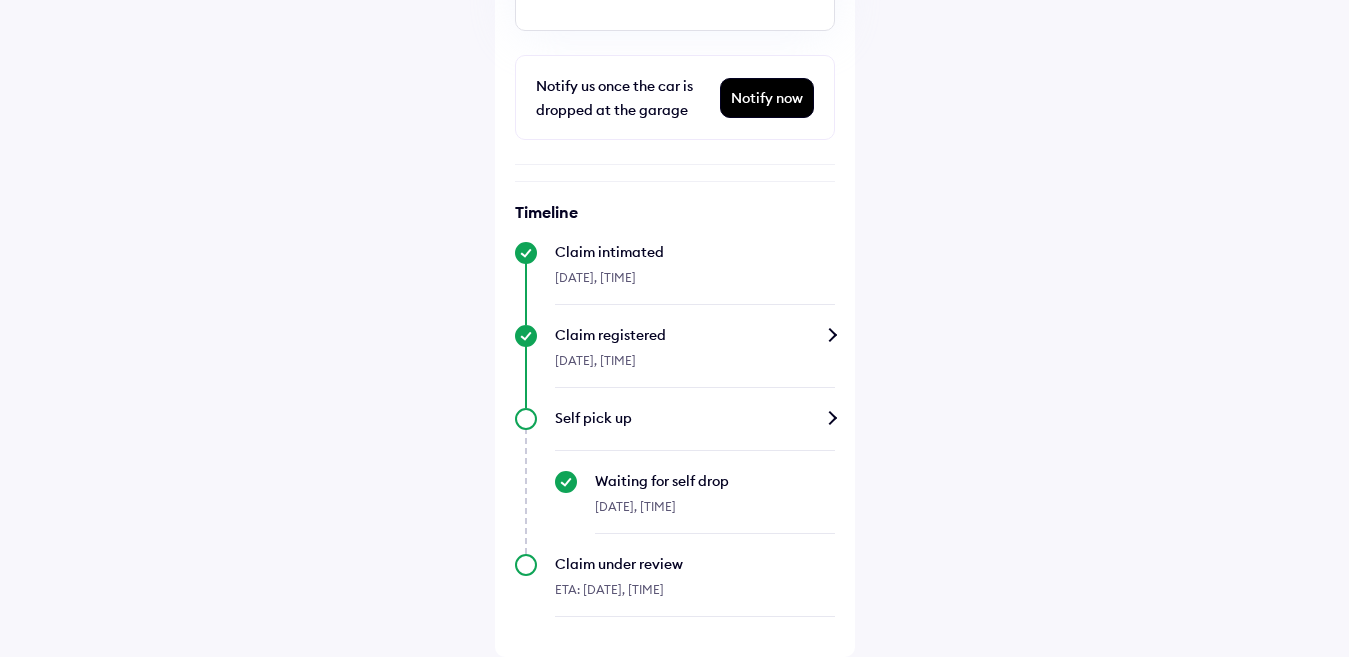 click on "Self pick up" at bounding box center (695, 418) 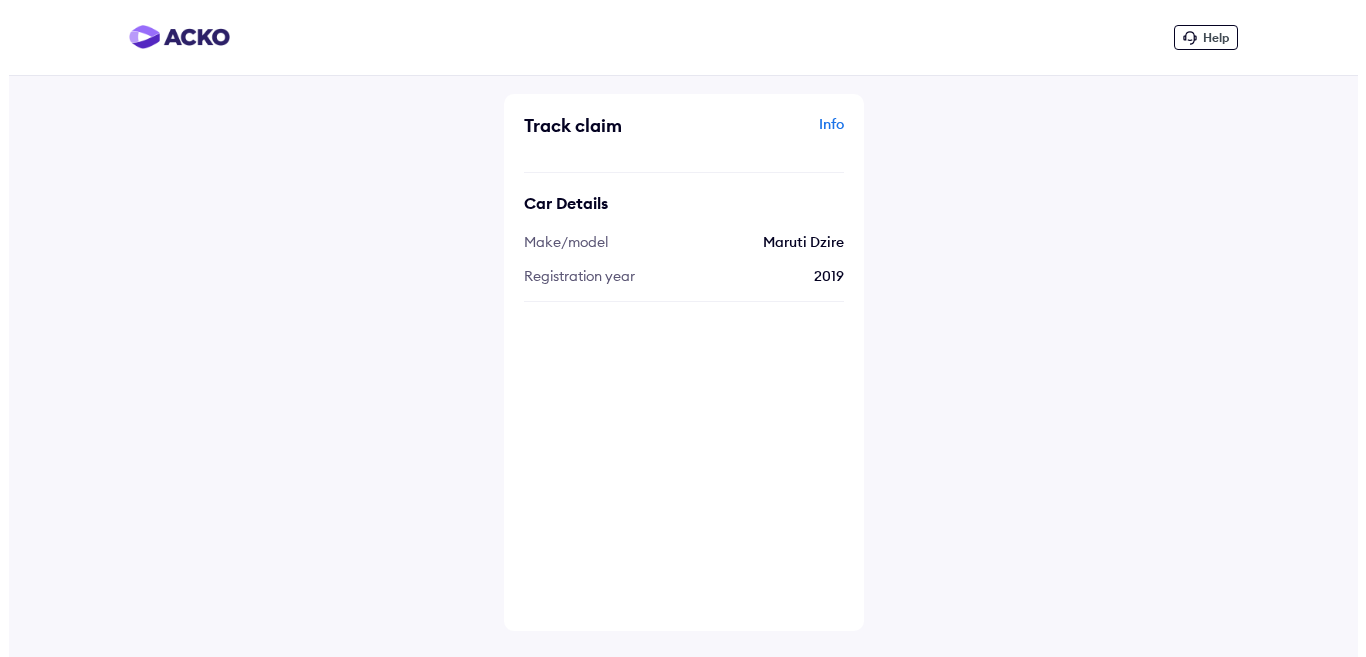 scroll, scrollTop: 0, scrollLeft: 0, axis: both 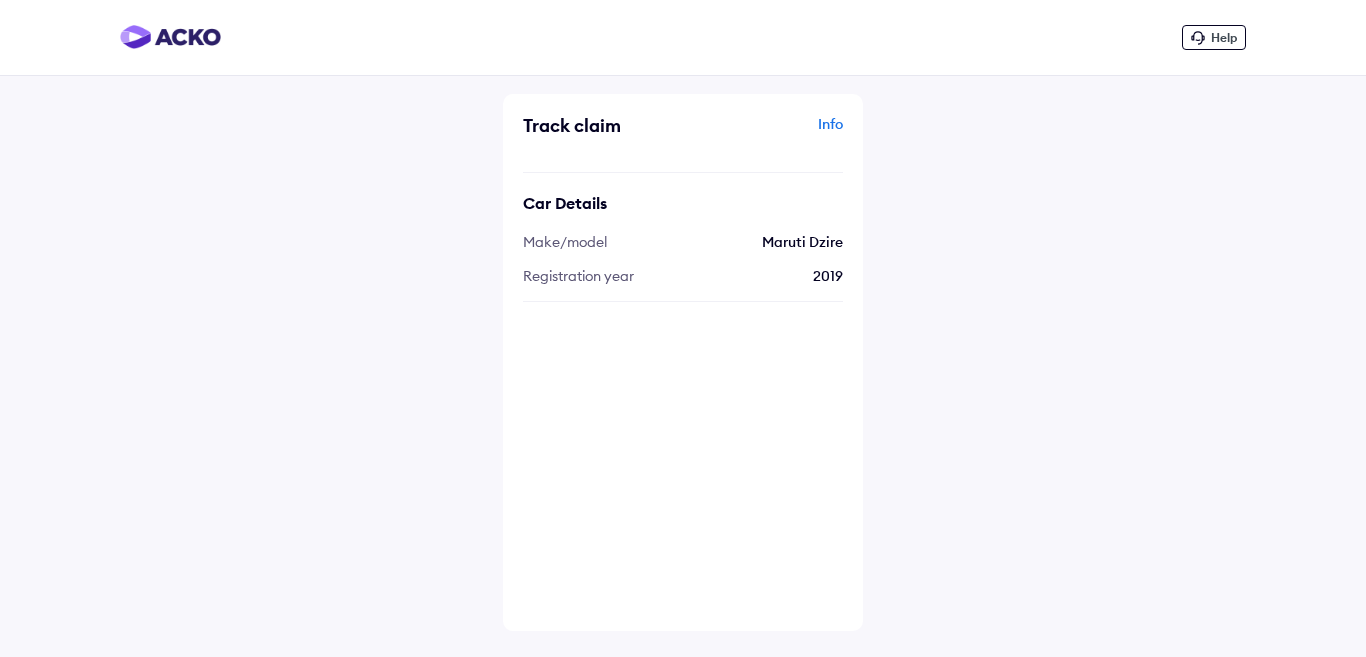 click on "Info" at bounding box center [765, 133] 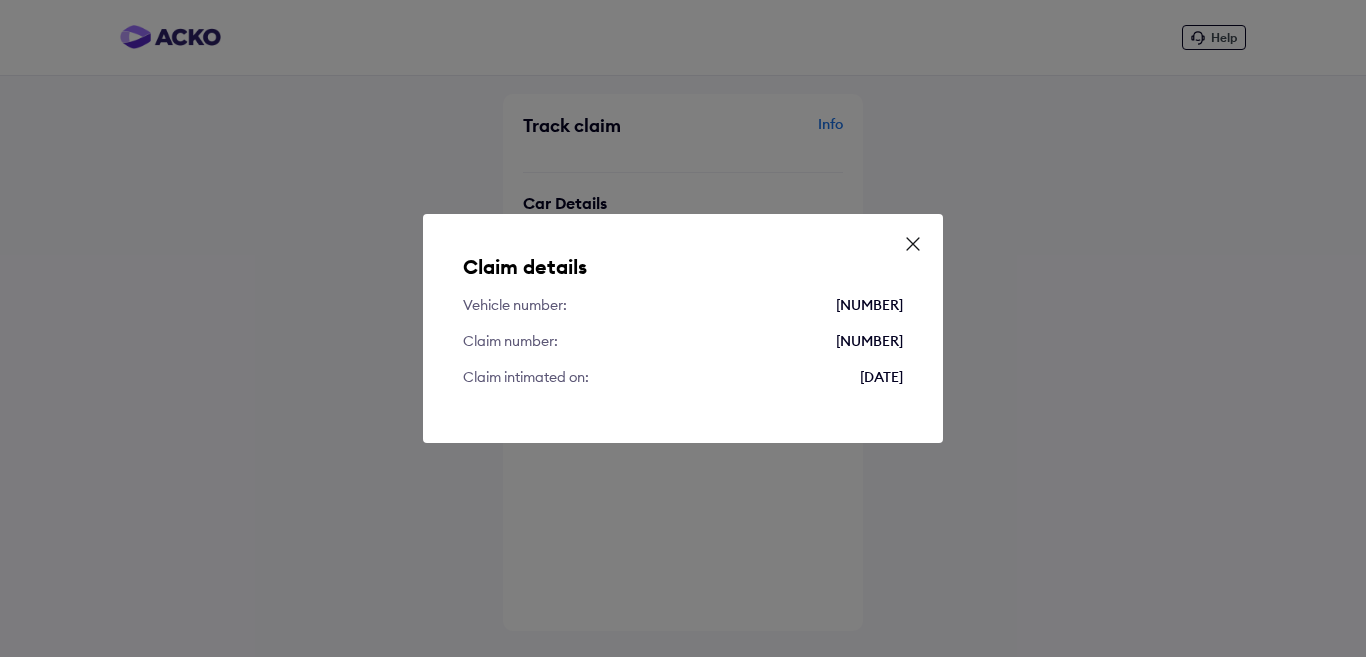 click 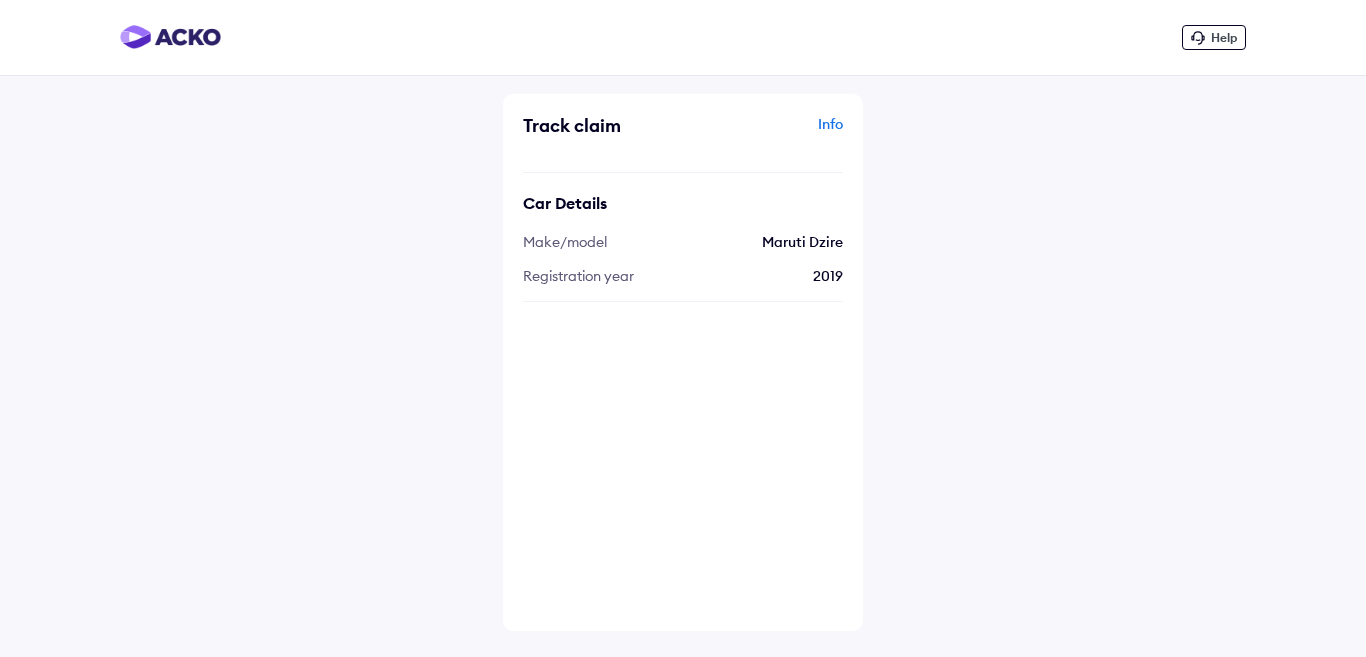 click 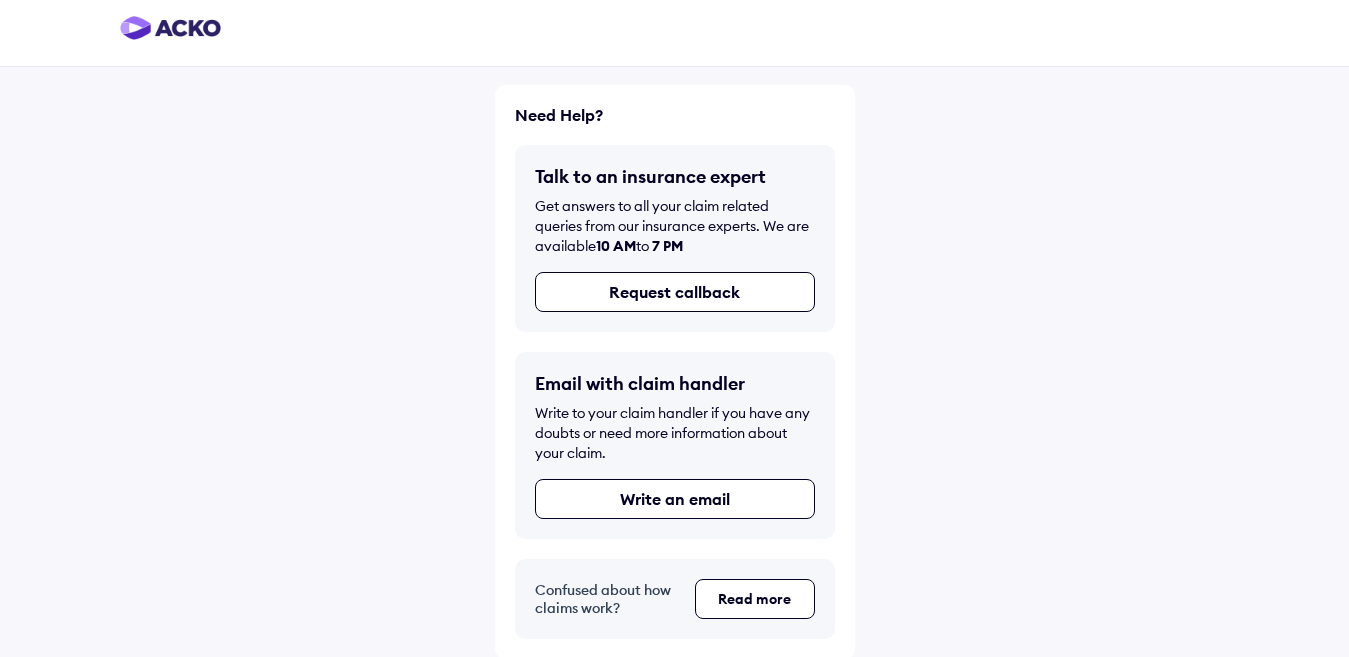 scroll, scrollTop: 11, scrollLeft: 0, axis: vertical 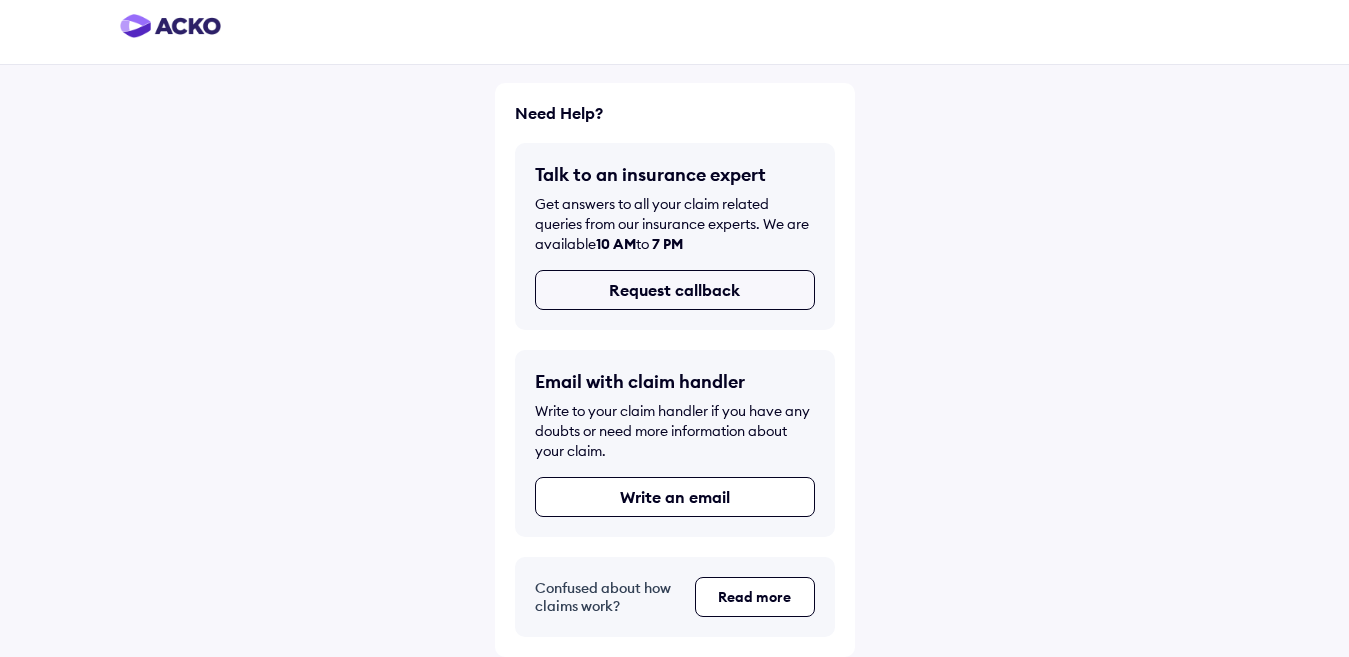 click on "Request callback" at bounding box center [675, 290] 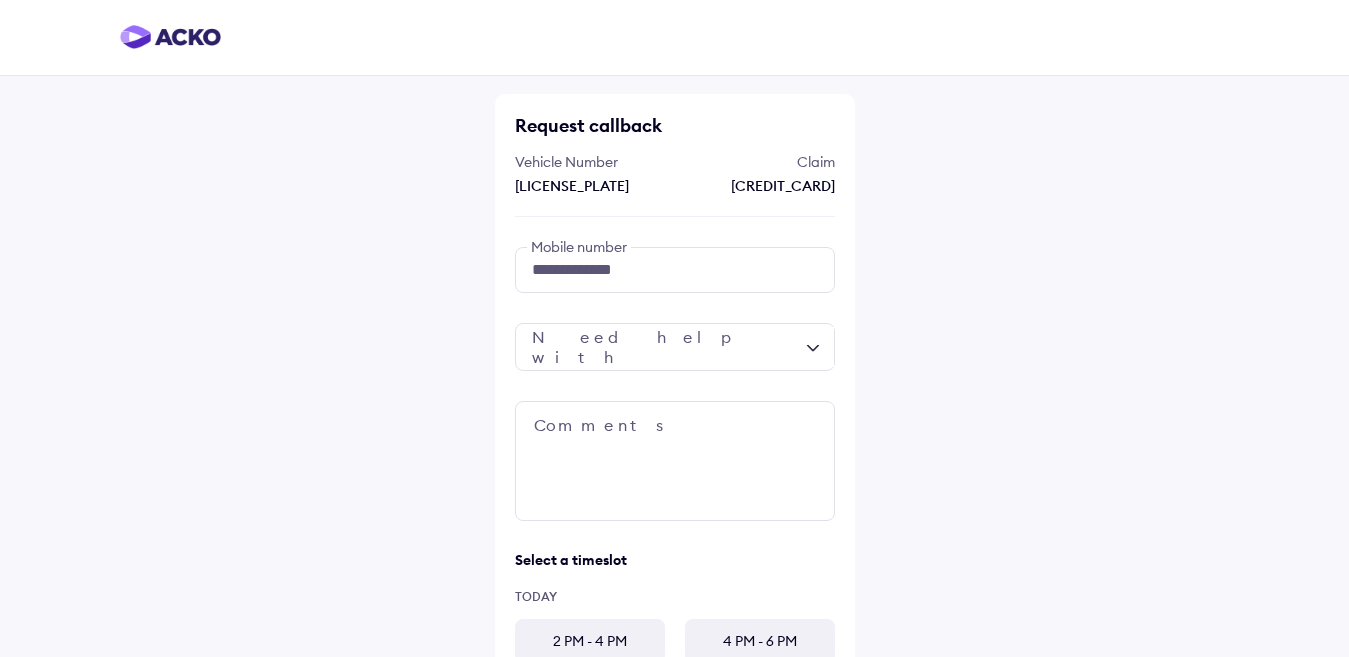 scroll, scrollTop: 0, scrollLeft: 0, axis: both 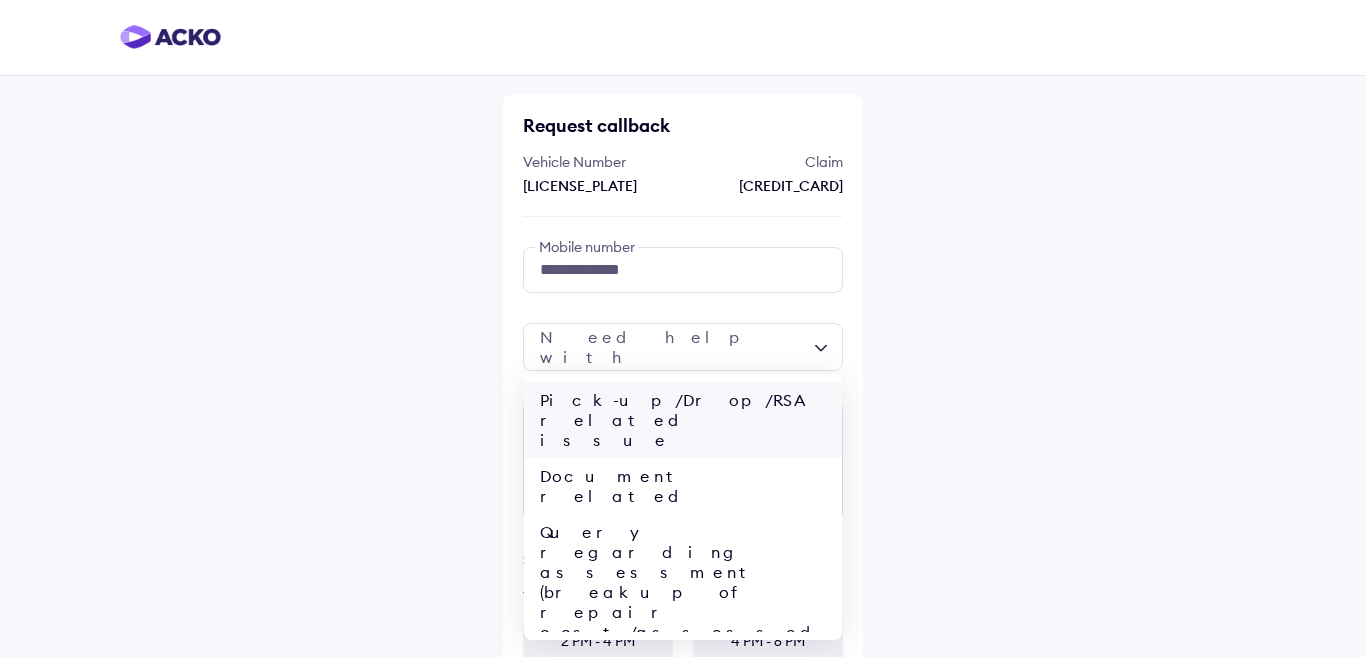 click on "Pick-up/Drop/RSA related issue" at bounding box center [683, 420] 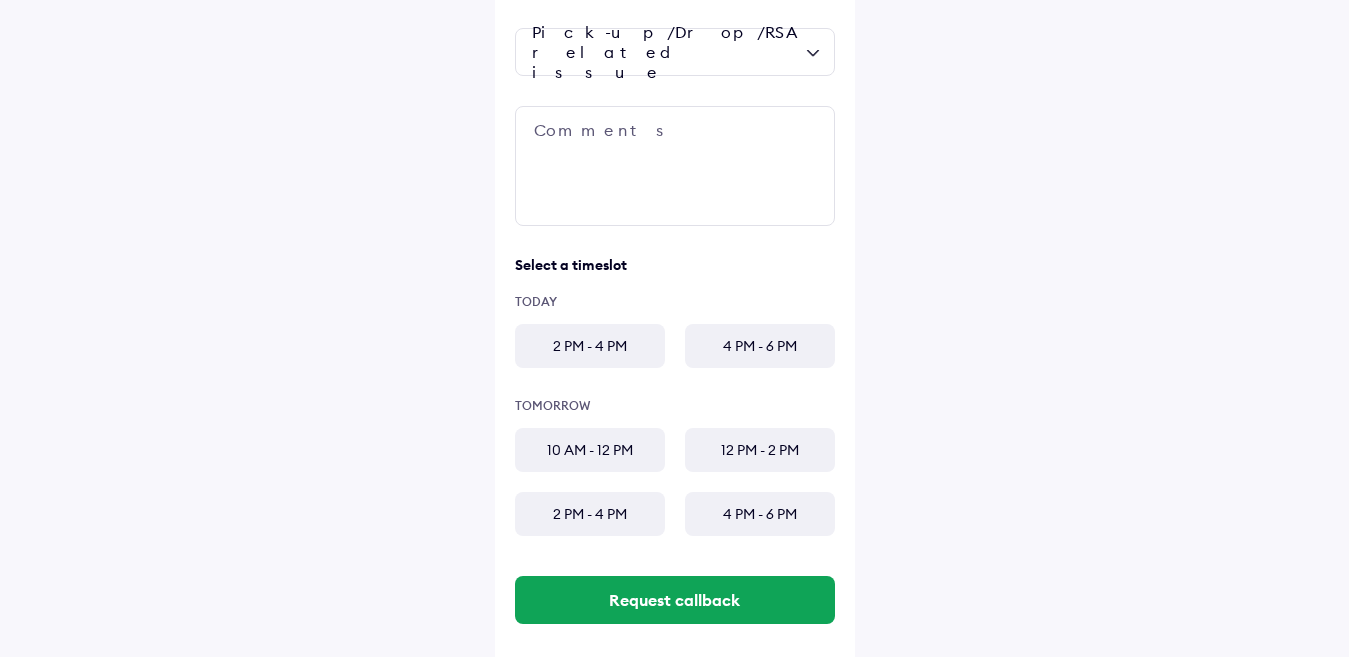 scroll, scrollTop: 300, scrollLeft: 0, axis: vertical 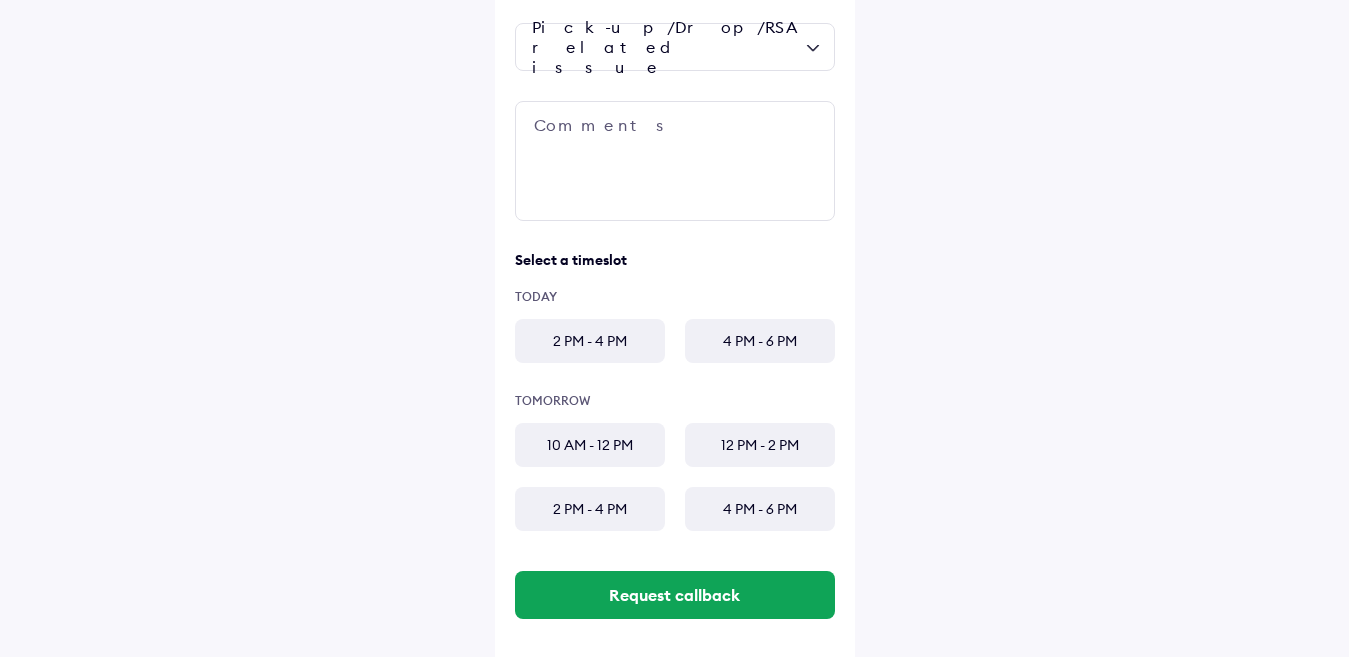 click on "2 PM - 4 PM" at bounding box center [590, 341] 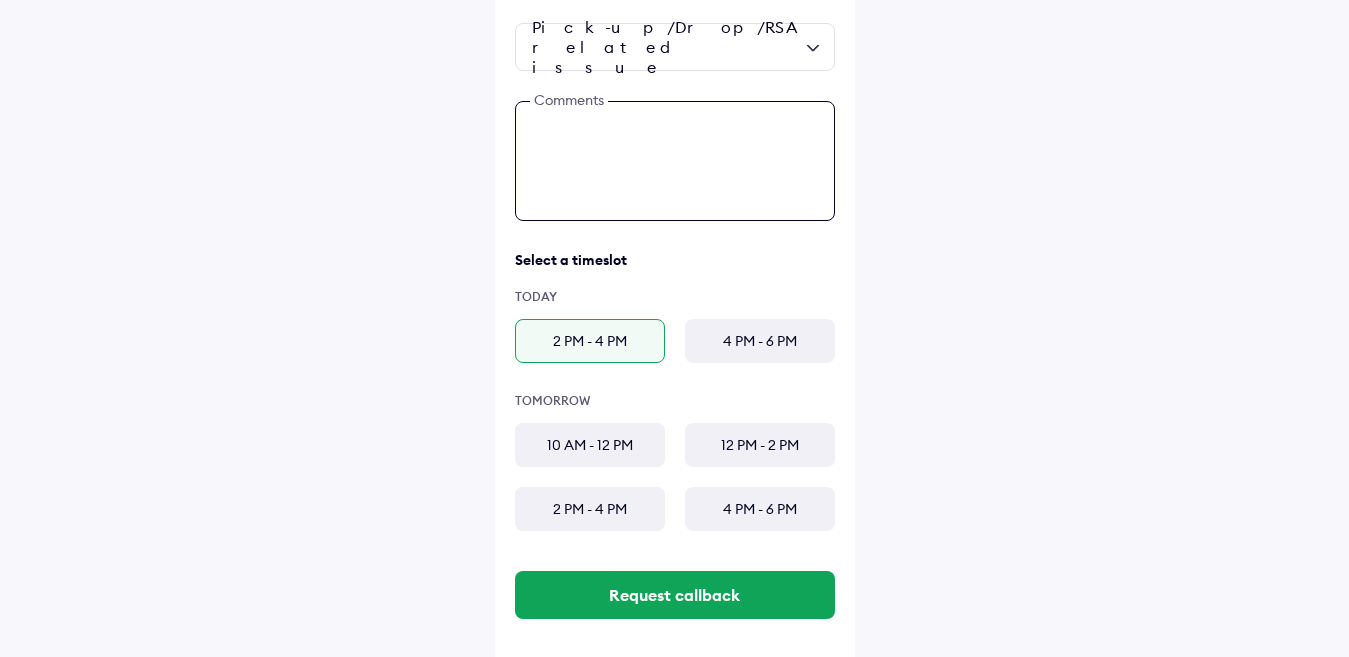 click at bounding box center (675, 161) 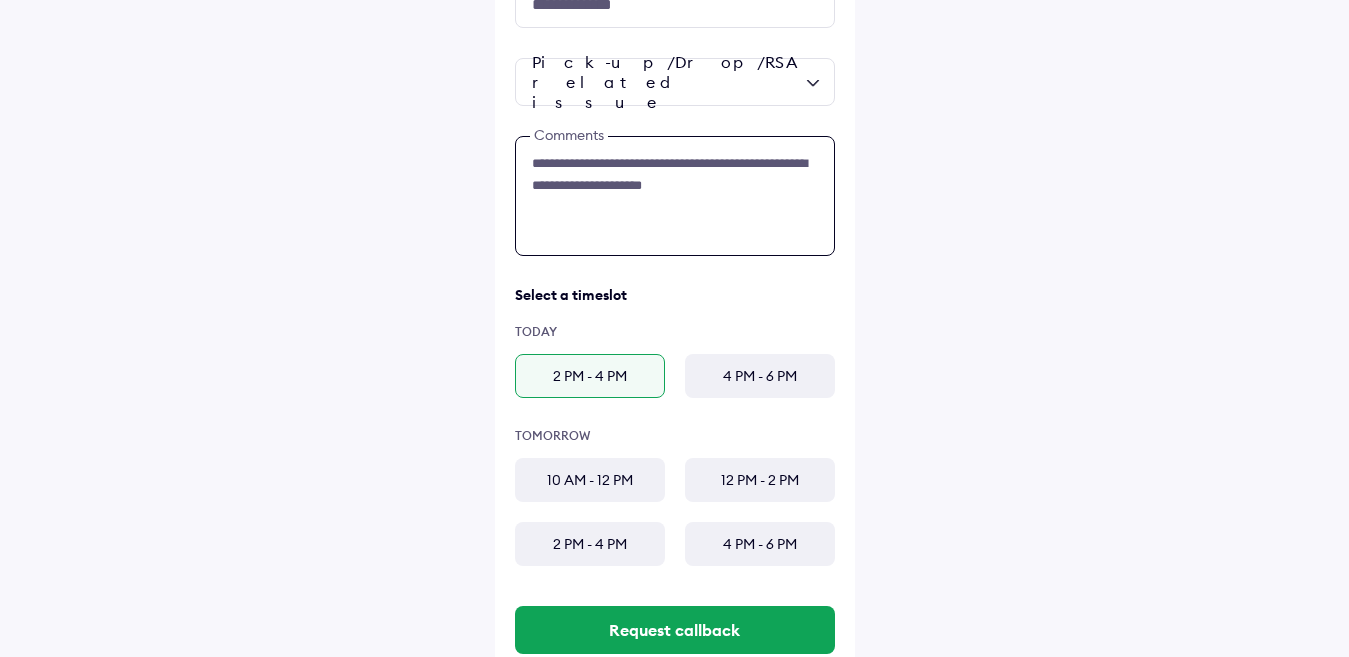 scroll, scrollTop: 300, scrollLeft: 0, axis: vertical 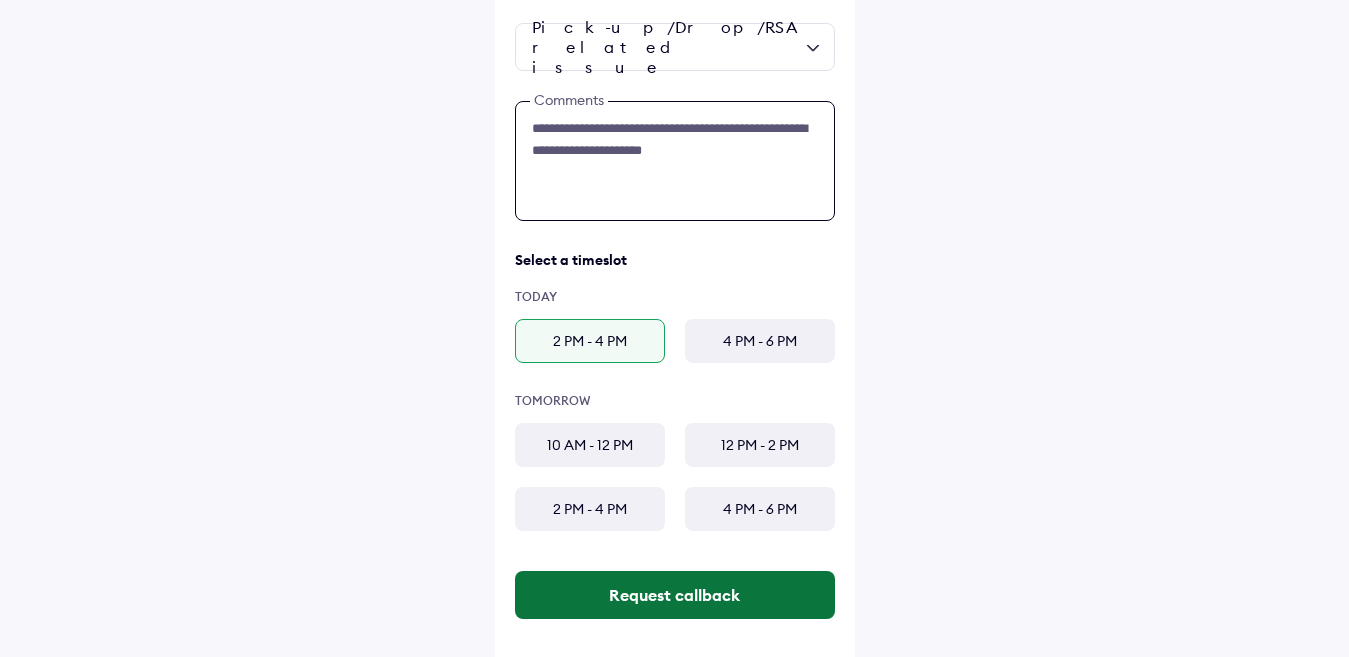 type on "**********" 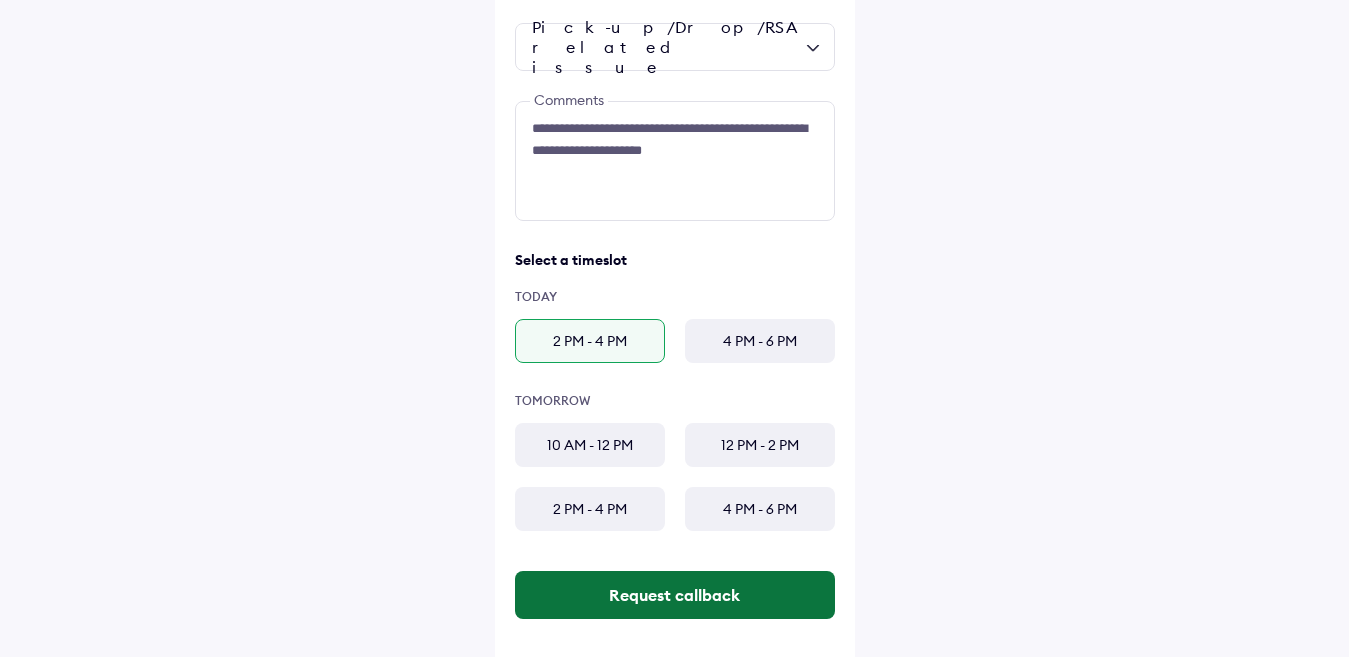 click on "Request callback" at bounding box center [675, 595] 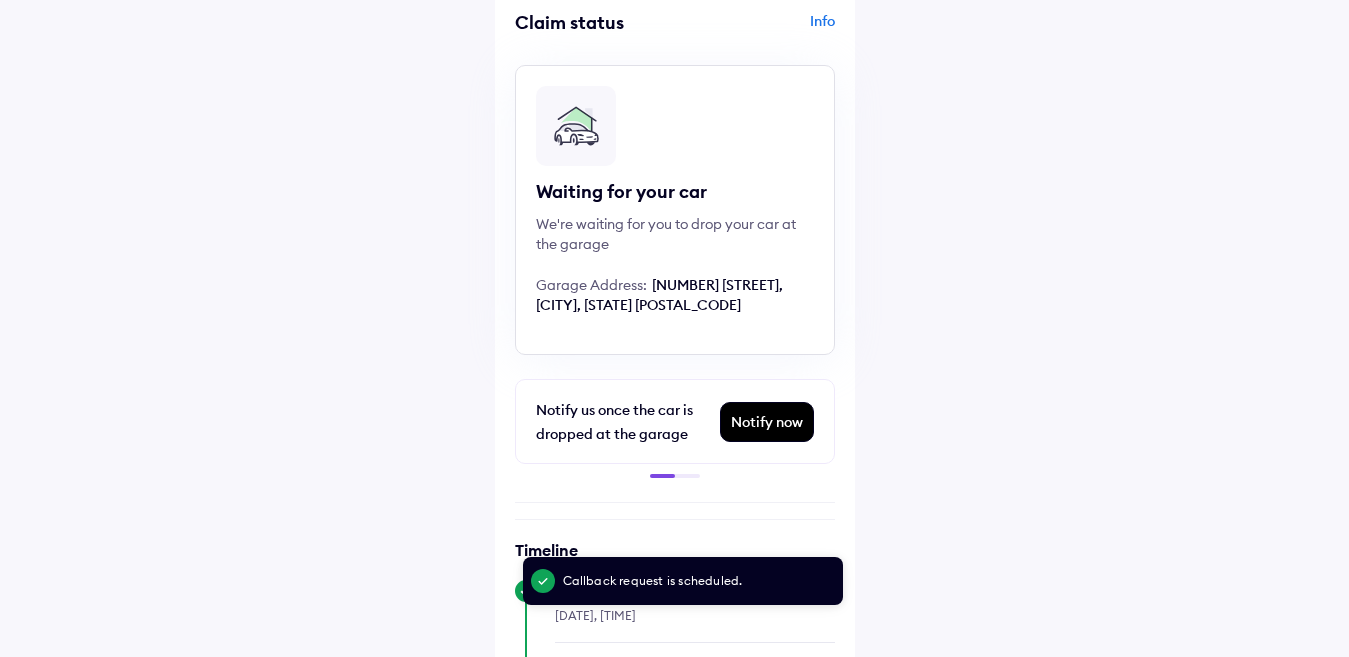 scroll, scrollTop: 200, scrollLeft: 0, axis: vertical 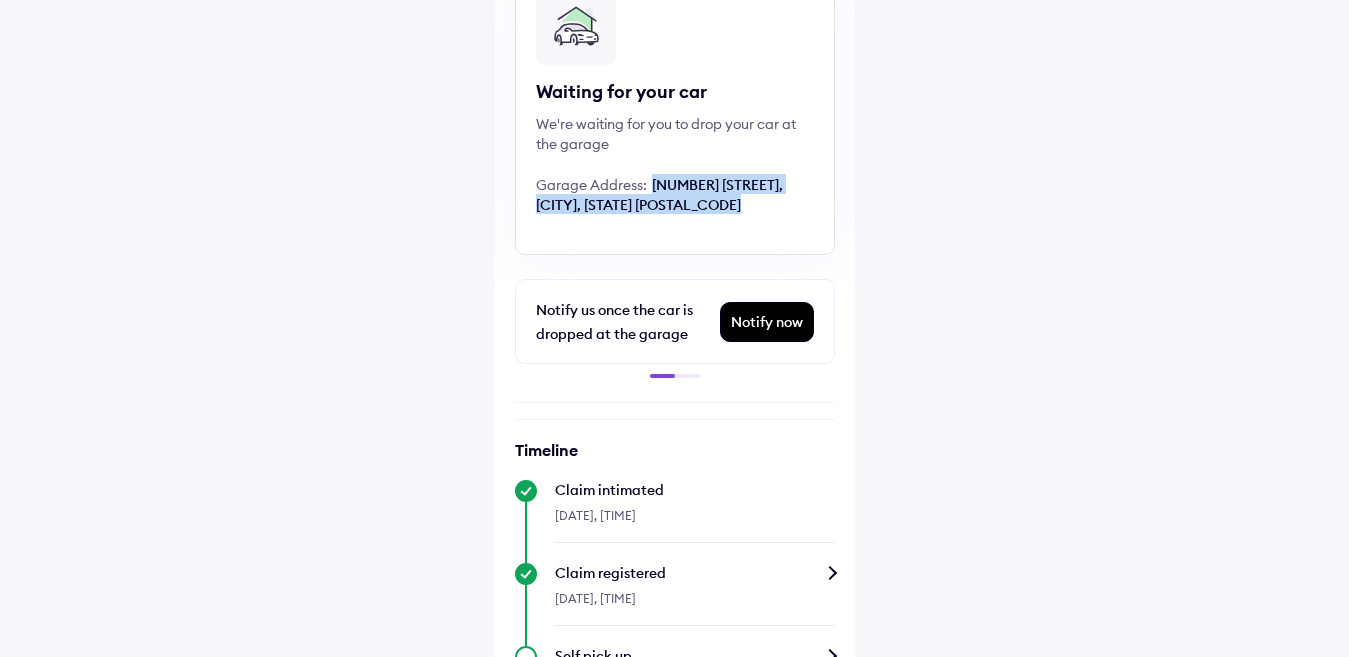 drag, startPoint x: 651, startPoint y: 187, endPoint x: 733, endPoint y: 211, distance: 85.44004 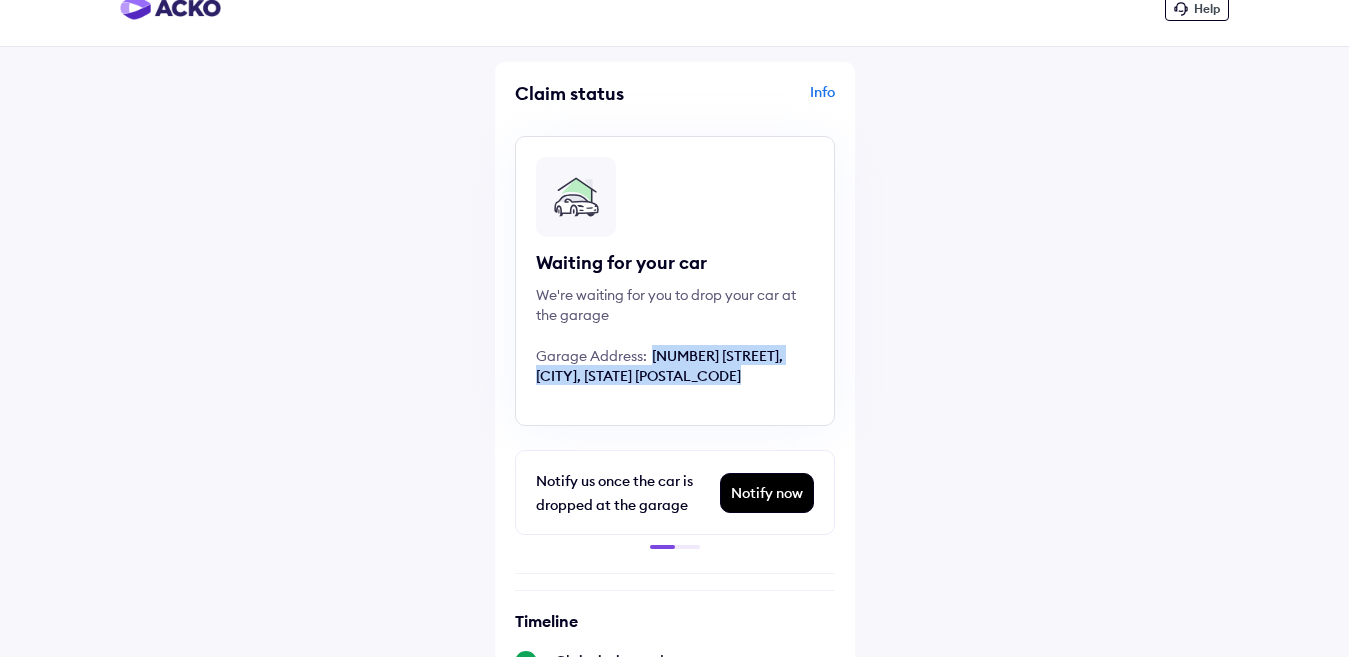 scroll, scrollTop: 0, scrollLeft: 0, axis: both 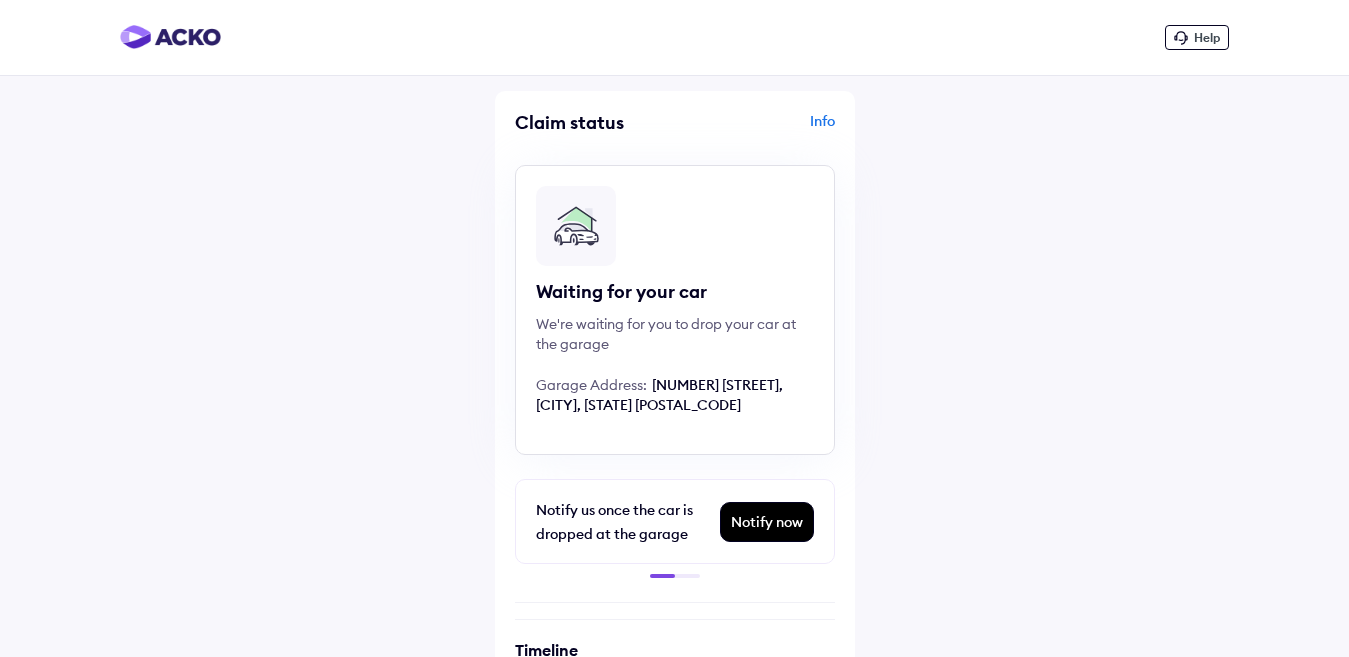 click on "Help Claim status Info Waiting for your car We're waiting for you to drop your car at the garage Garage Address: E-198 Phase 8B, Mohali, Chandigarh Punjab 160072 Notify us once the car is dropped at the garage Notify now Call scheduled Sat,  02 Aug | 2:00 PM Reschedule Timeline Claim intimated 02-Aug-2025, 12:21 PM Claim registered 02-Aug-2025, 12:21 PM Self pick up Waiting for self drop 02-Aug-2025, 12:21 PM Claim under review ETA: 03-Aug-2025, 10:30 AM" at bounding box center [674, 547] 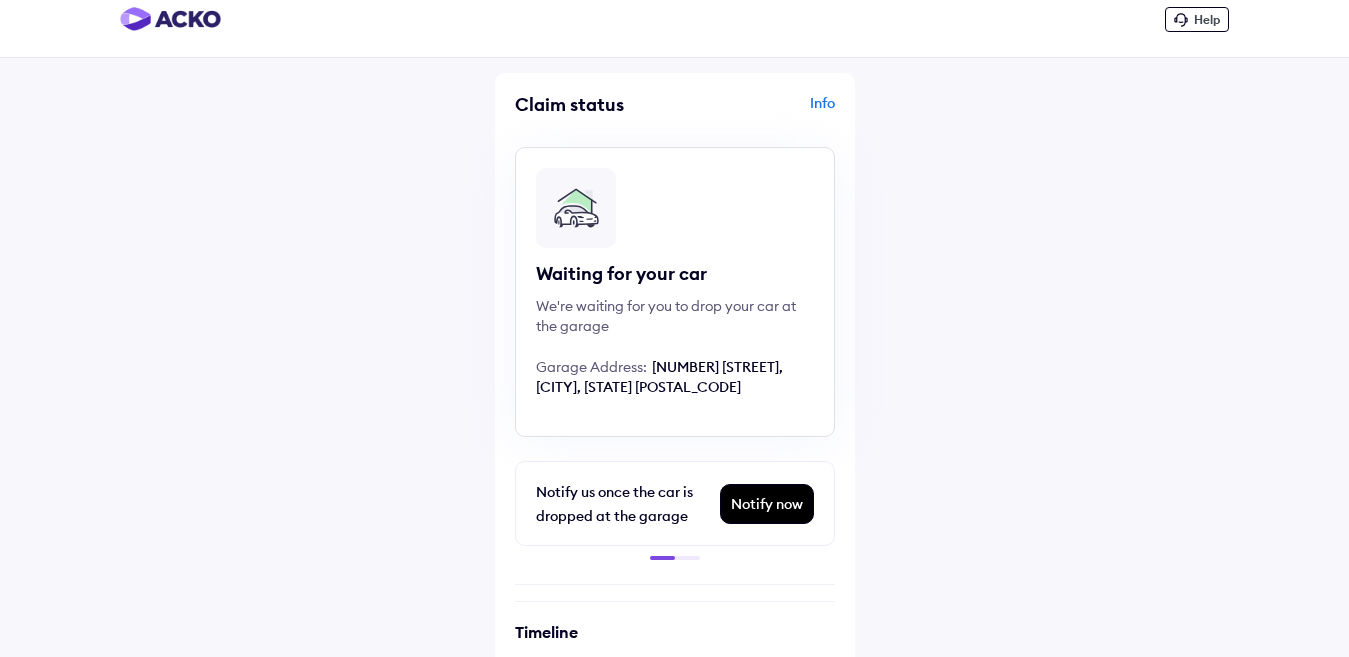 scroll, scrollTop: 0, scrollLeft: 0, axis: both 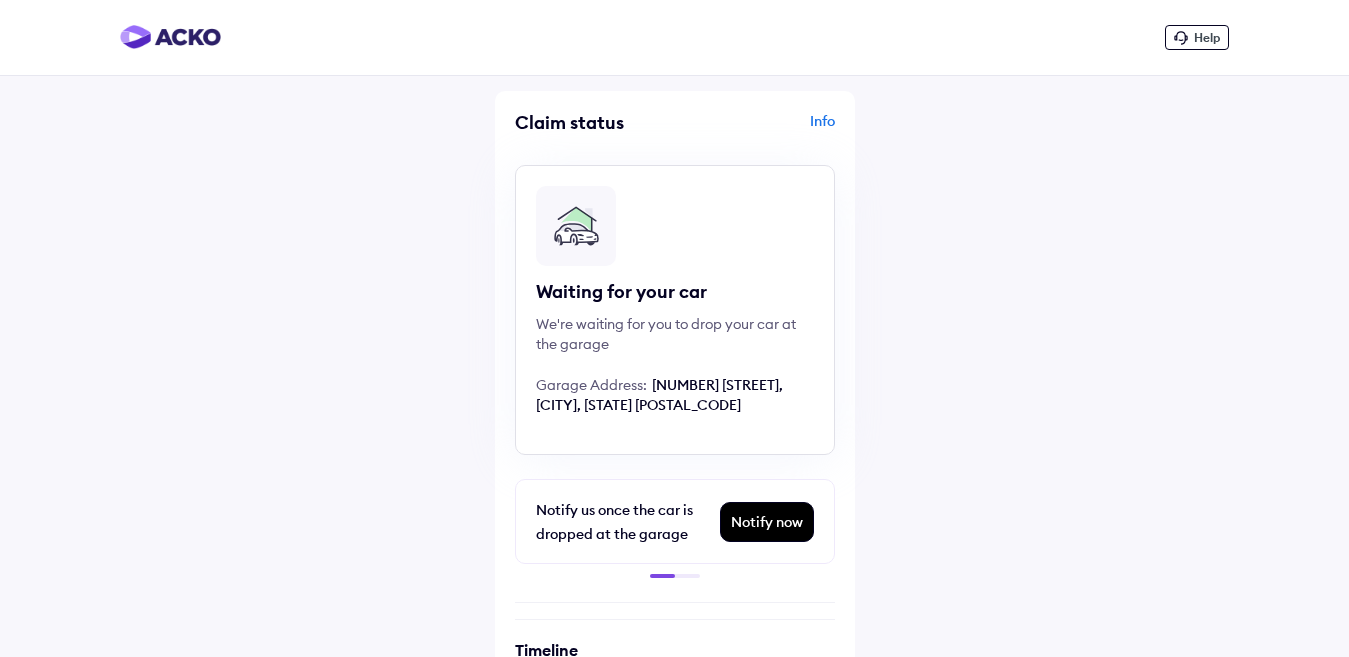 click on "Help" at bounding box center (1207, 37) 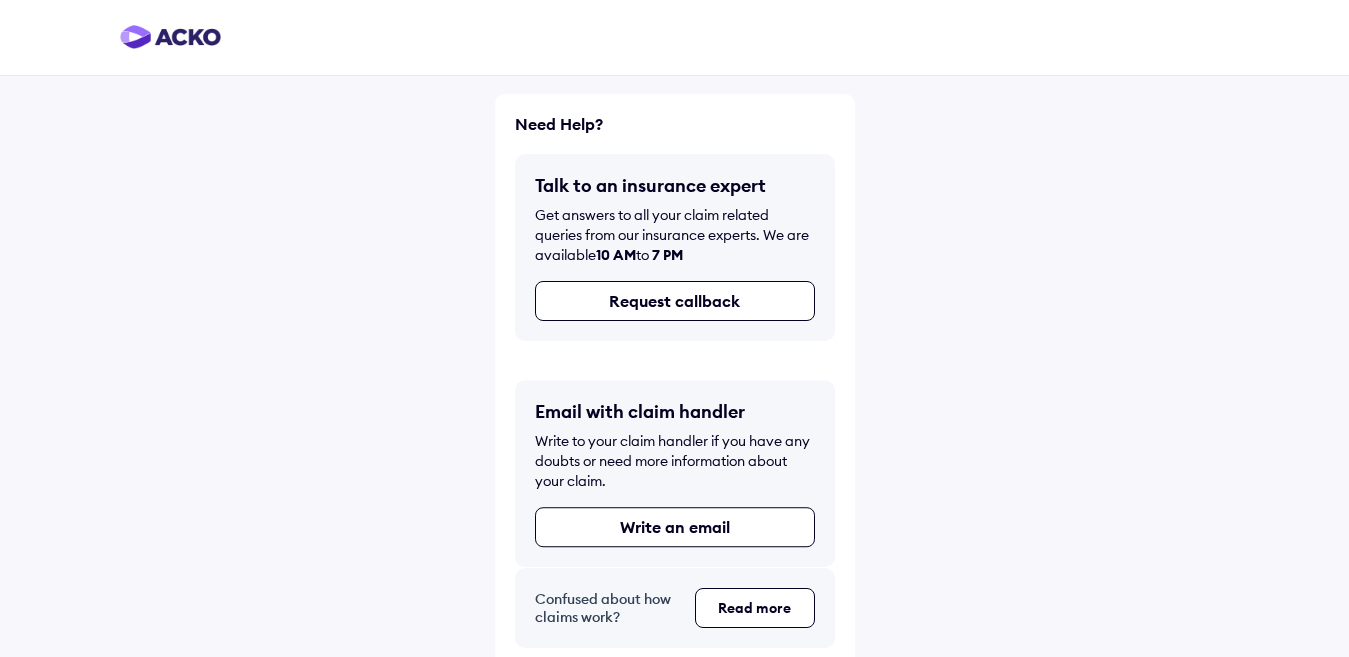 scroll, scrollTop: 0, scrollLeft: 0, axis: both 